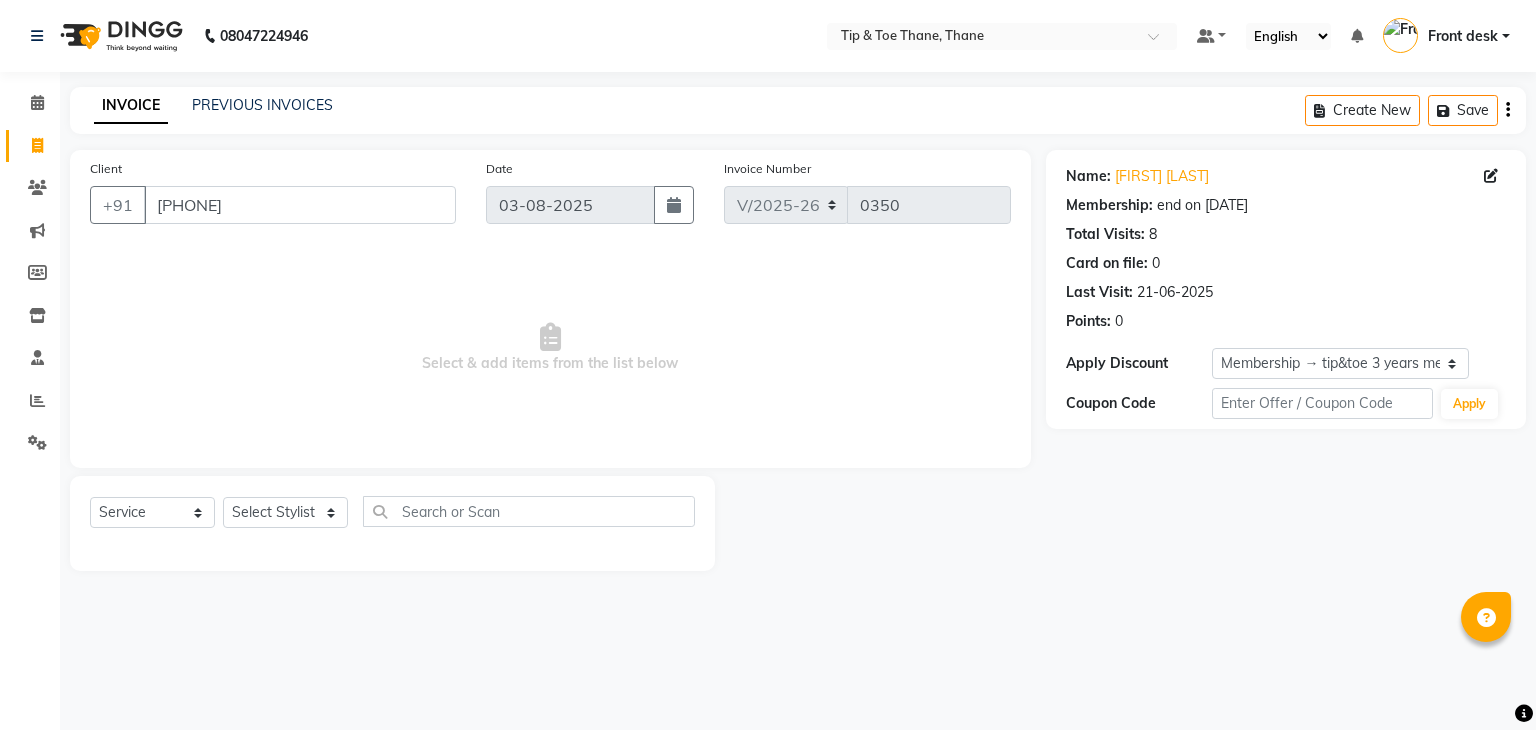 select on "5603" 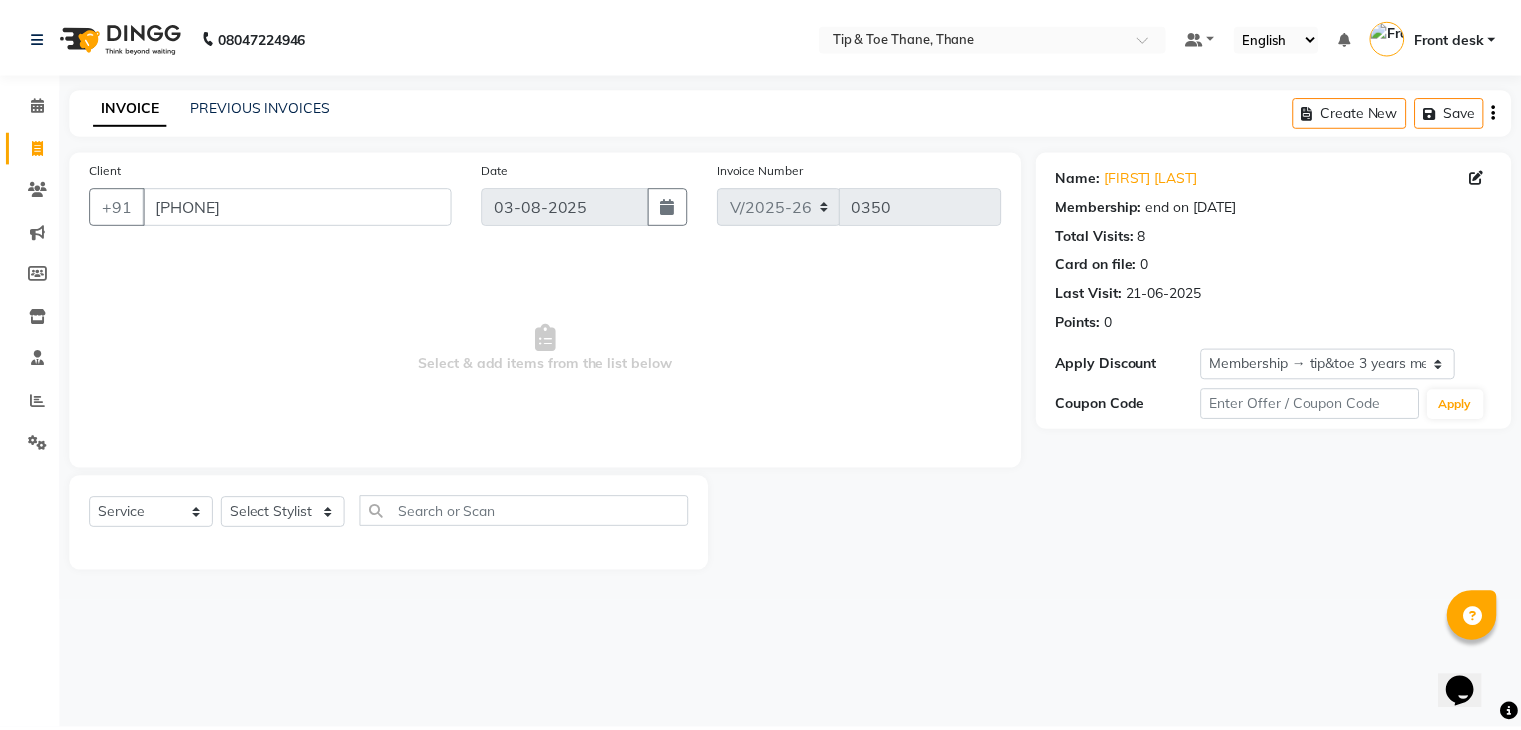 scroll, scrollTop: 0, scrollLeft: 0, axis: both 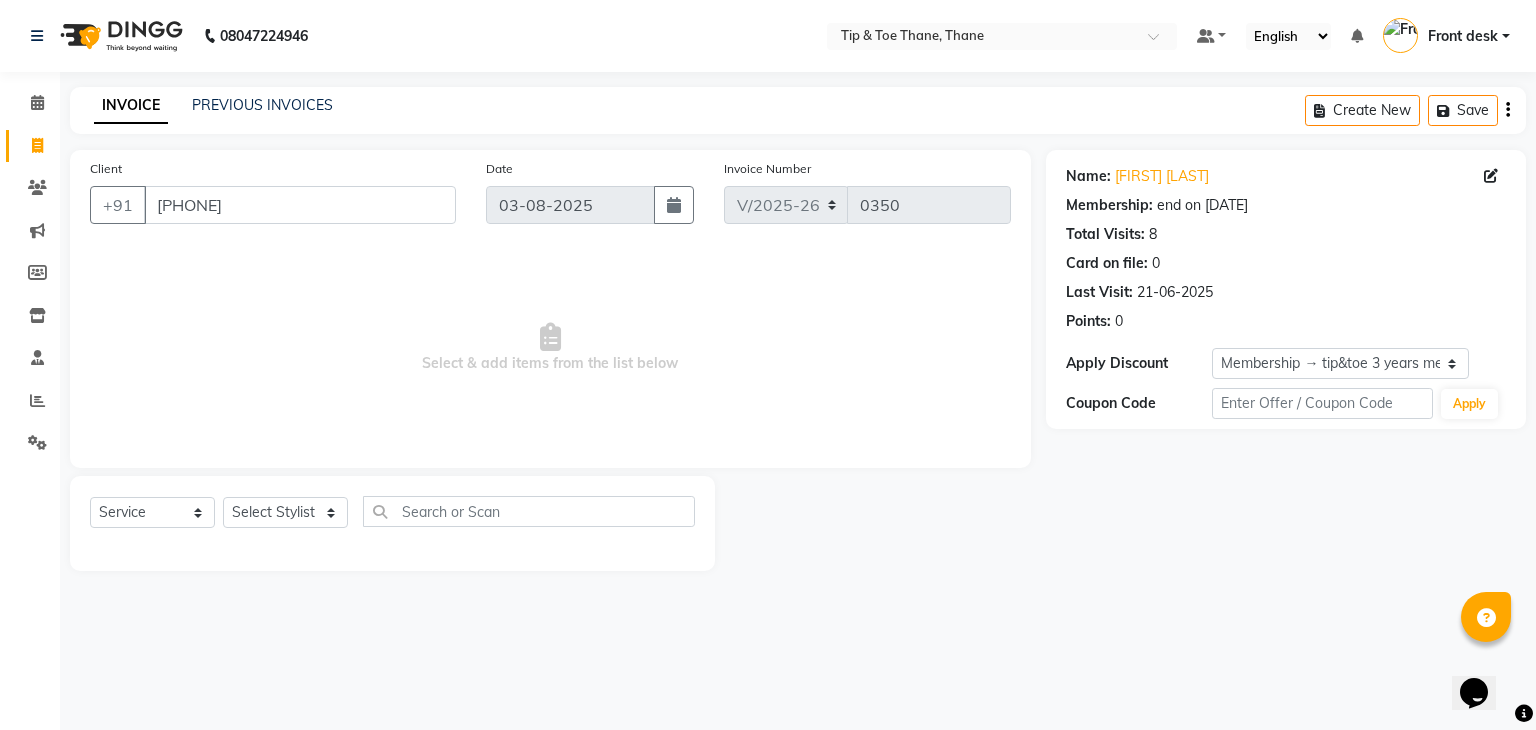 click on "08047224946 Select Location × Tip & Toe Thane, Thane Default Panel My Panel English ENGLISH Español العربية मराठी हिंदी ગુજરાતી தமிழ் 中文 Notifications nothing to show Front desk Manage Profile Change Password Sign out Version:3.15.11 ☀ Tip & Toe Thane, Thane Calendar Invoice Clients Marketing Members Inventory Staff Reports Settings Completed InProgress Upcoming Dropped Tentative Check-In Confirm Bookings Generate Report Segments Page Builder INVOICE PREVIOUS INVOICES Create New Save Client [PHONE] Date [DATE] Invoice Number V/2025 V/2025-26 0350 Select & add items from the list below Select Service Product Membership Package Voucher Prepaid Gift Card Select Stylist Dhanashree Front desk General Hemant Munna Noor Pooja Pooja micro Priya Rakesh Sanjay Sehna Ma'am Shamim Vidhi Name: [FIRST] [LAST] Membership: end on [DATE] Total Visits: 8 Card on file: 0 Last Visit: 21-06-2025 Points: 0 Apply Discount Select" 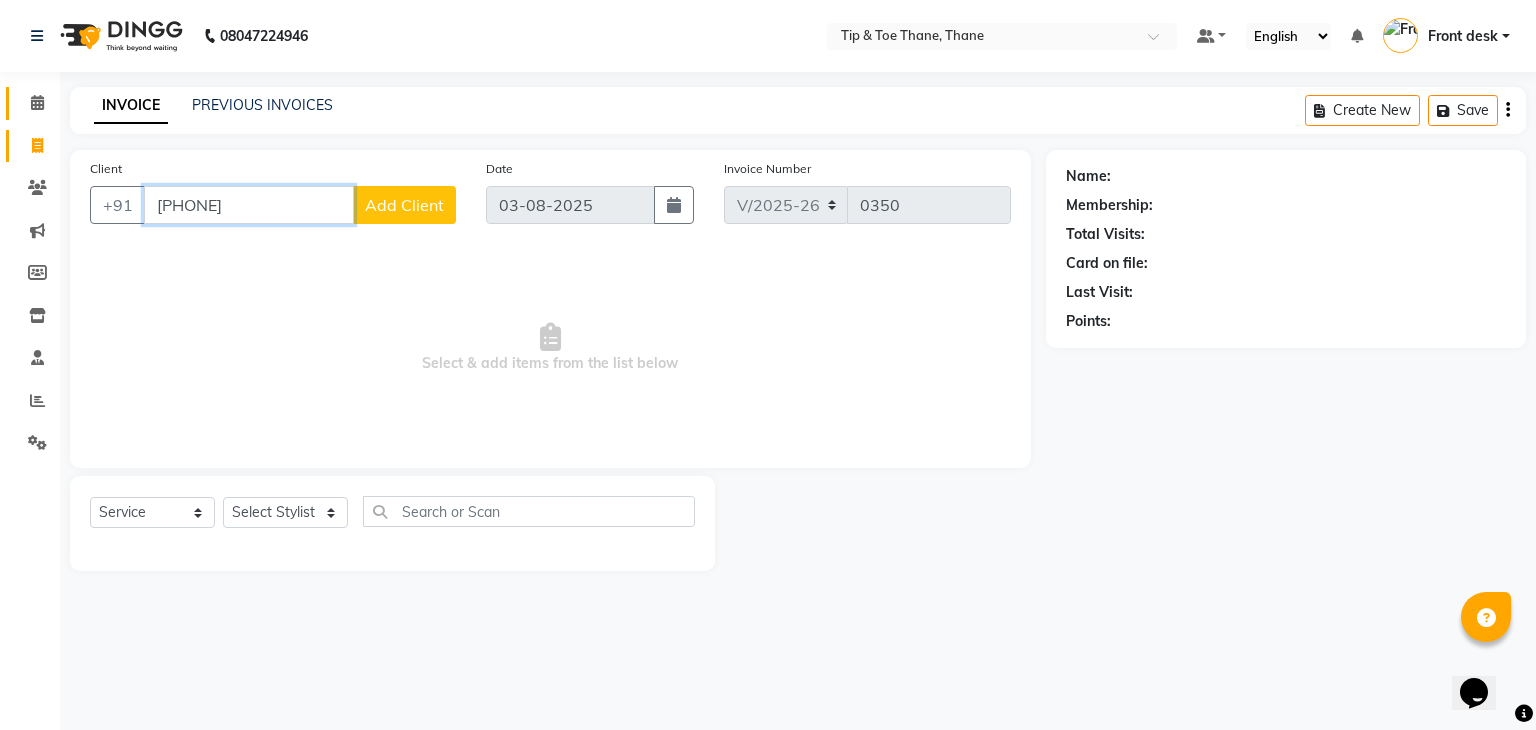drag, startPoint x: 256, startPoint y: 213, endPoint x: 20, endPoint y: 118, distance: 254.40323 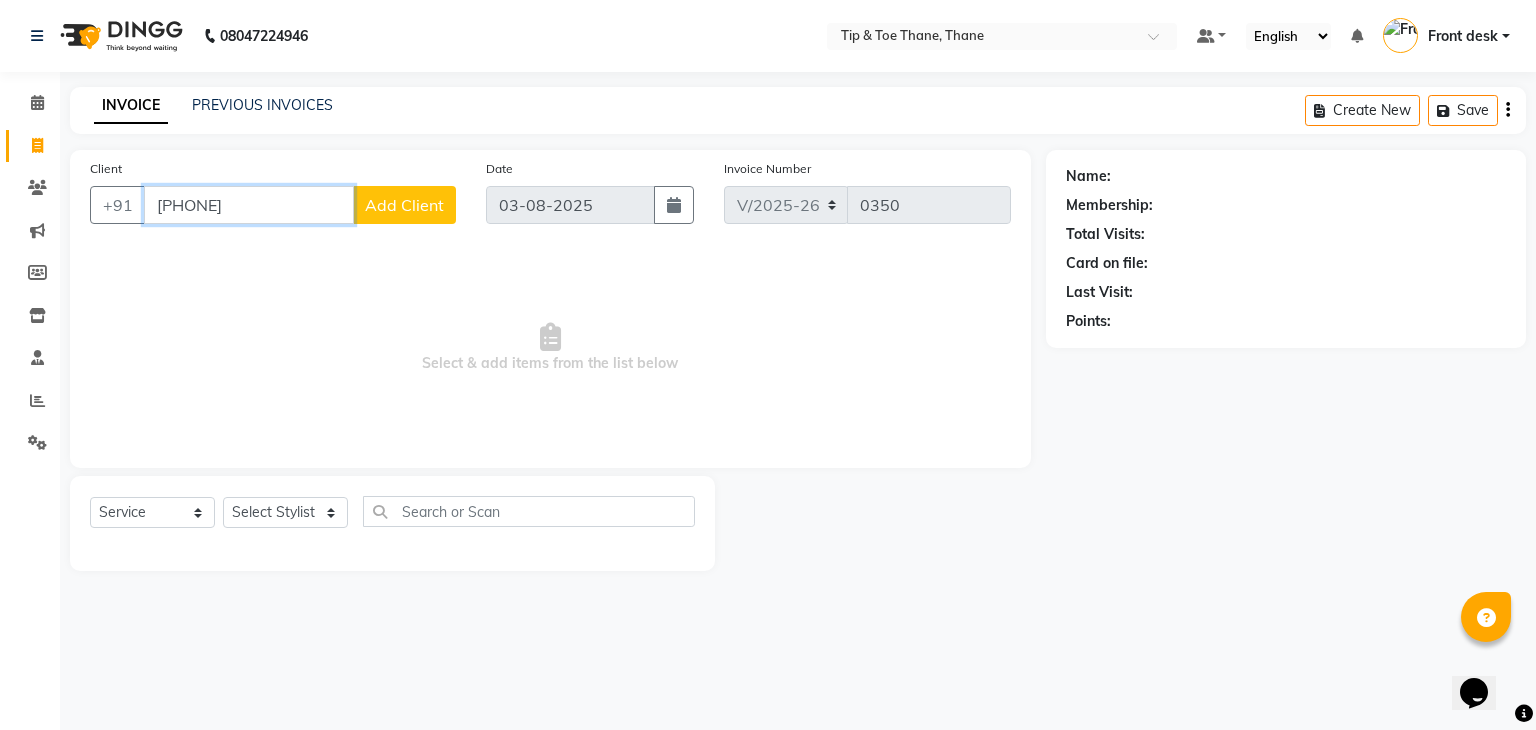 paste on "[PHONE]" 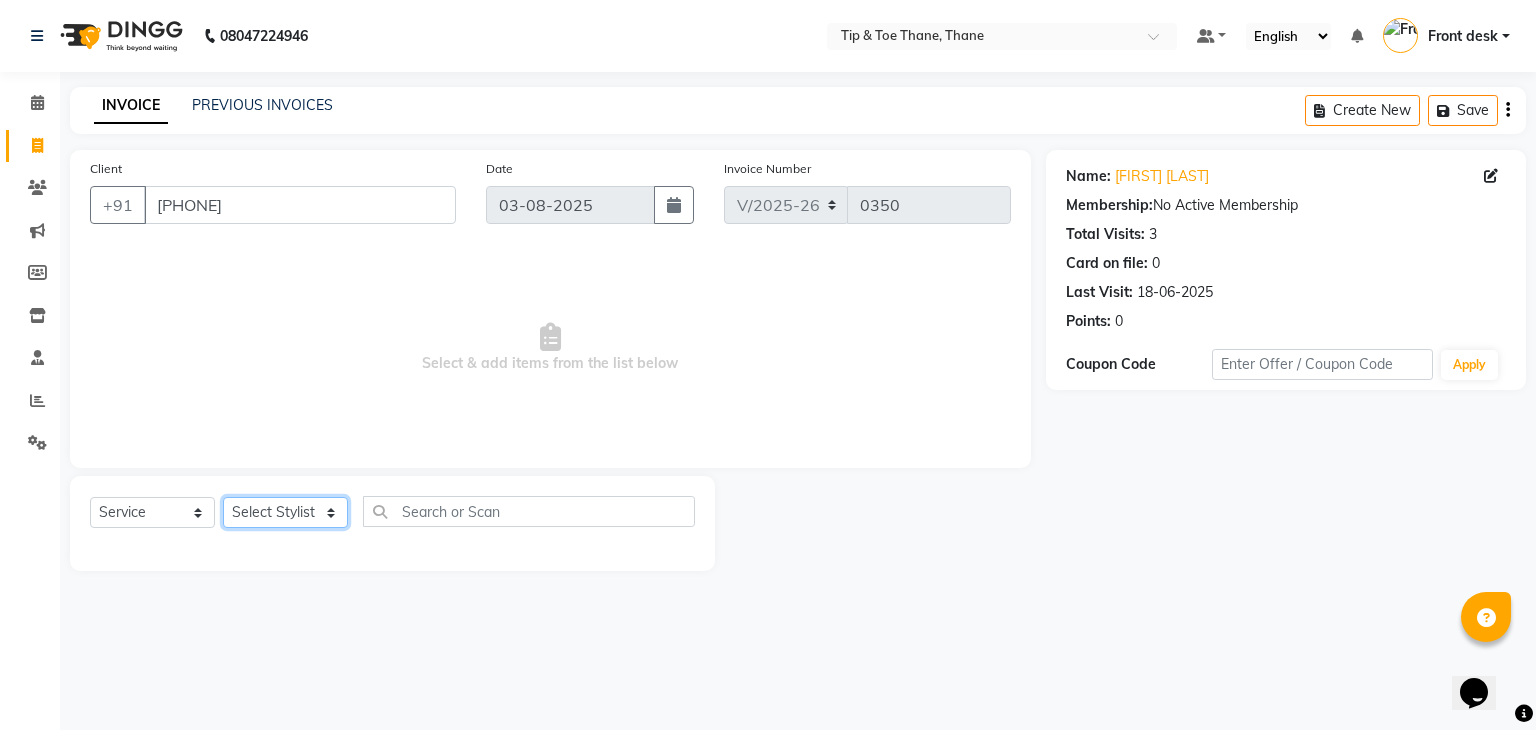 click on "Select Stylist Dhanashree Front desk General Hemant Munna Noor Pooja Pooja micro Priya Rakesh Sanjay Sehna Ma'am Shamim Vidhi" 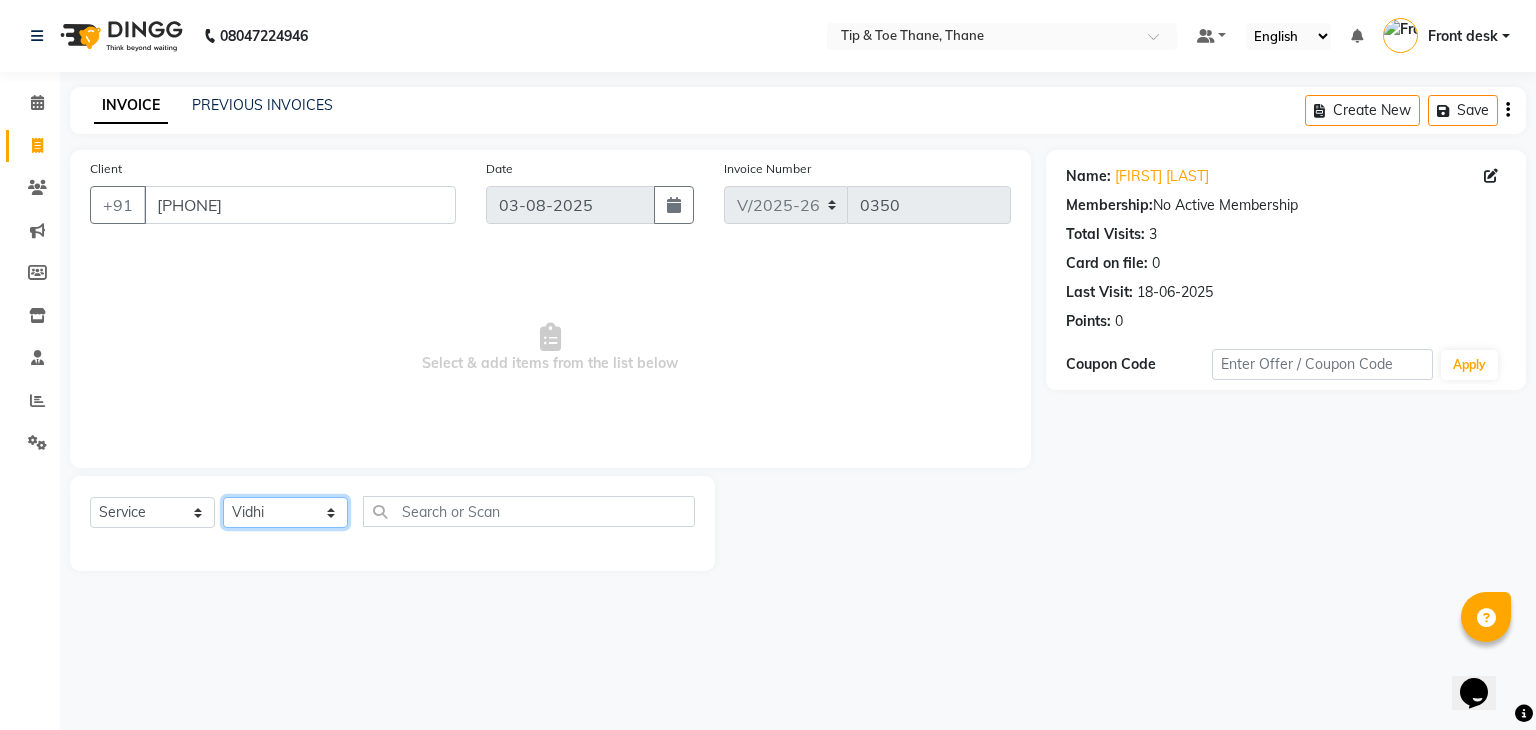 click on "Select Stylist Dhanashree Front desk General Hemant Munna Noor Pooja Pooja micro Priya Rakesh Sanjay Sehna Ma'am Shamim Vidhi" 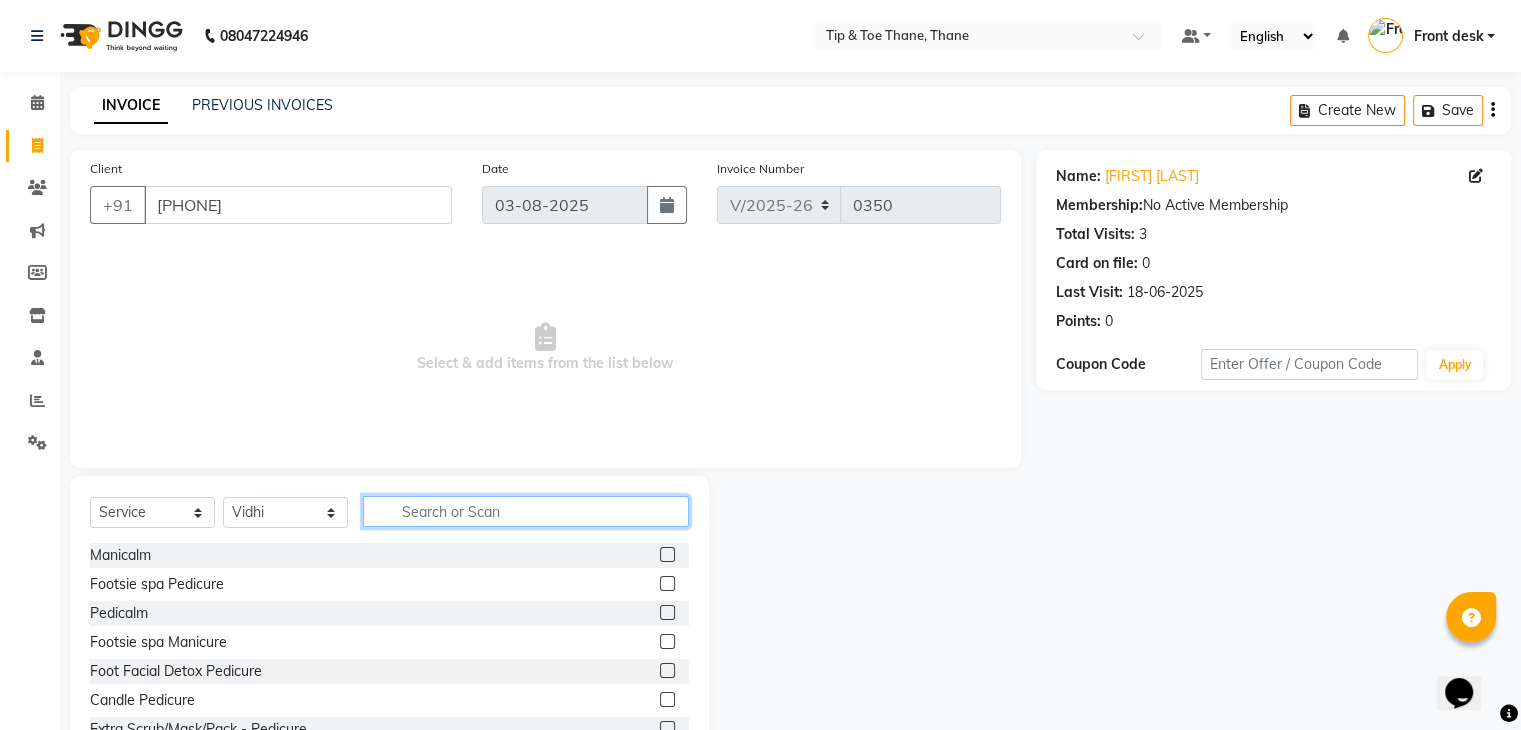 click 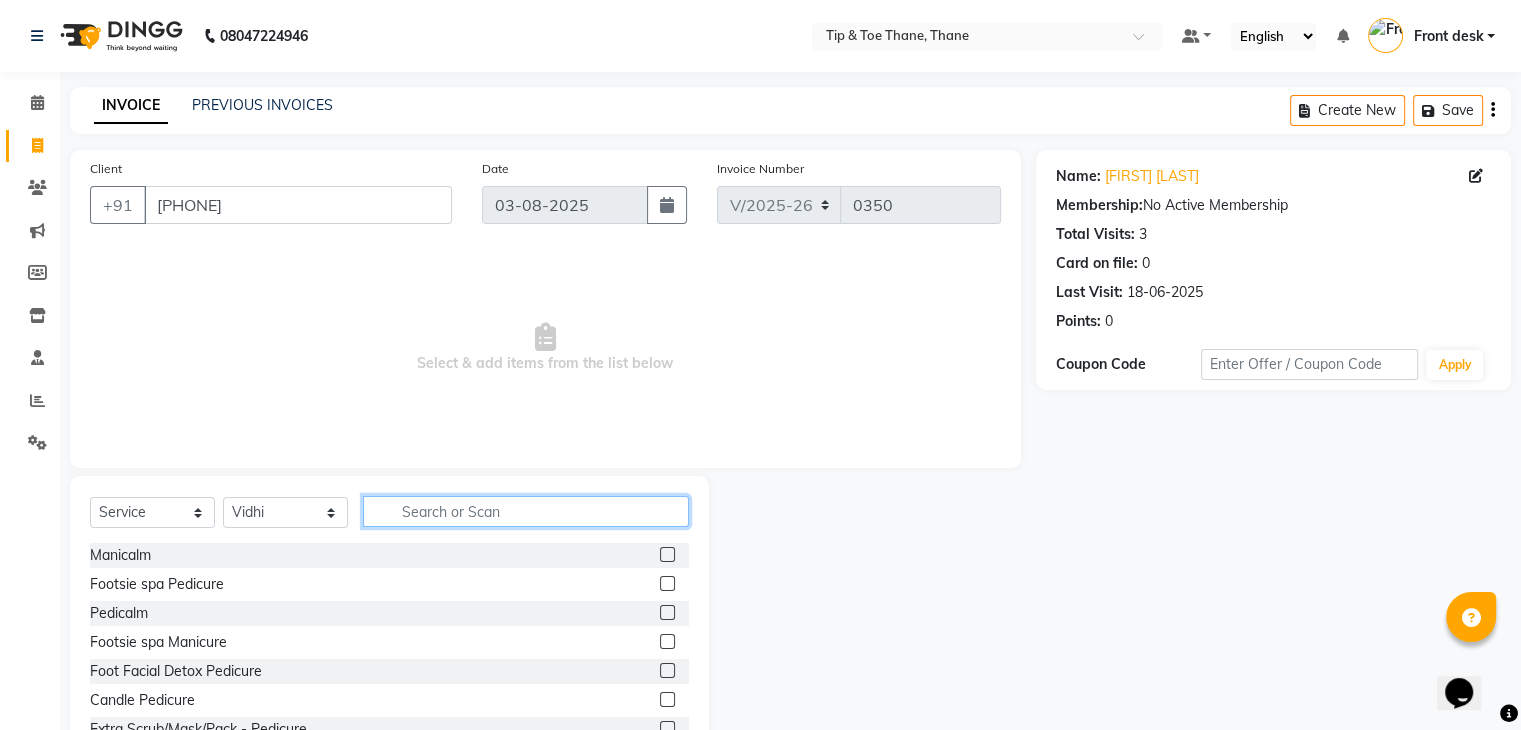 type on "d" 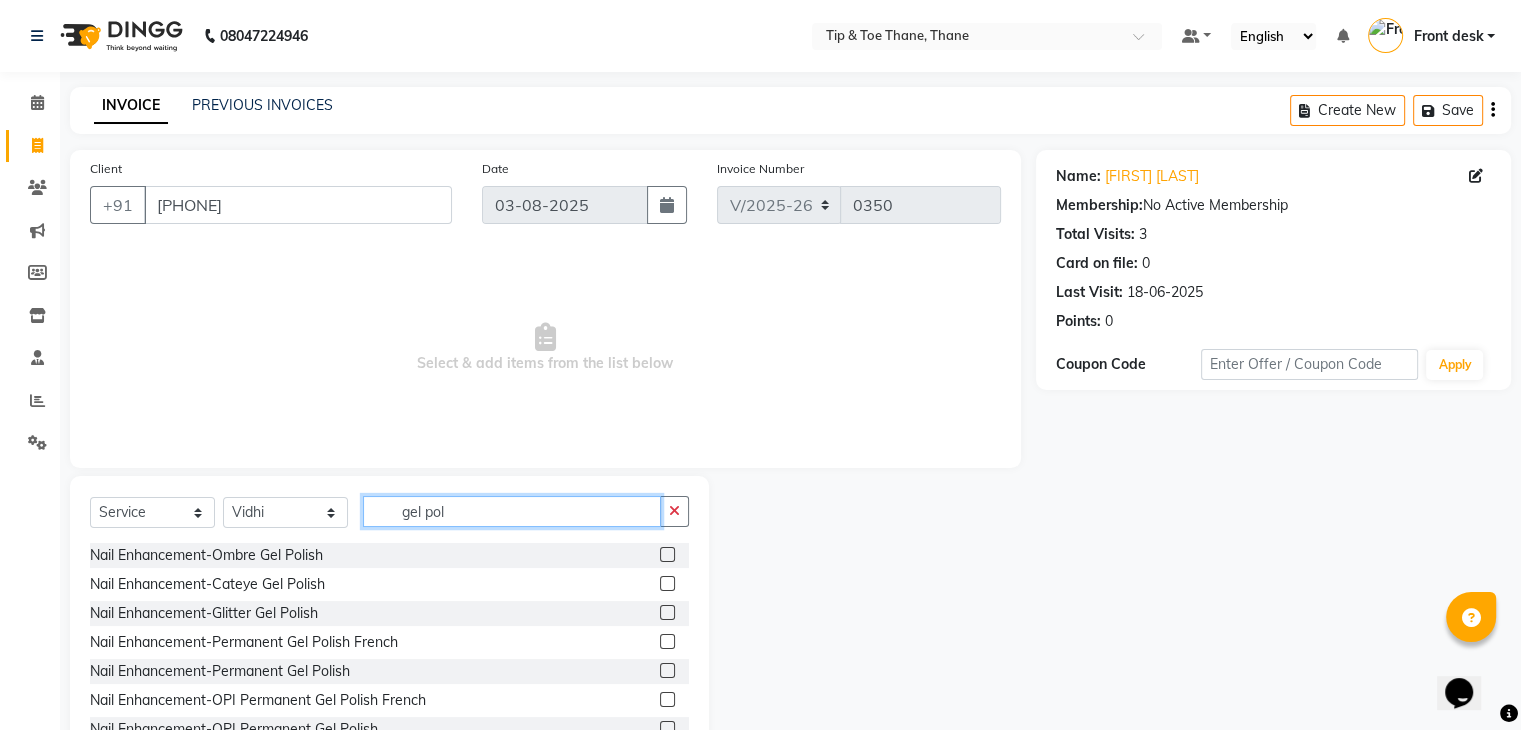 type on "gel pol" 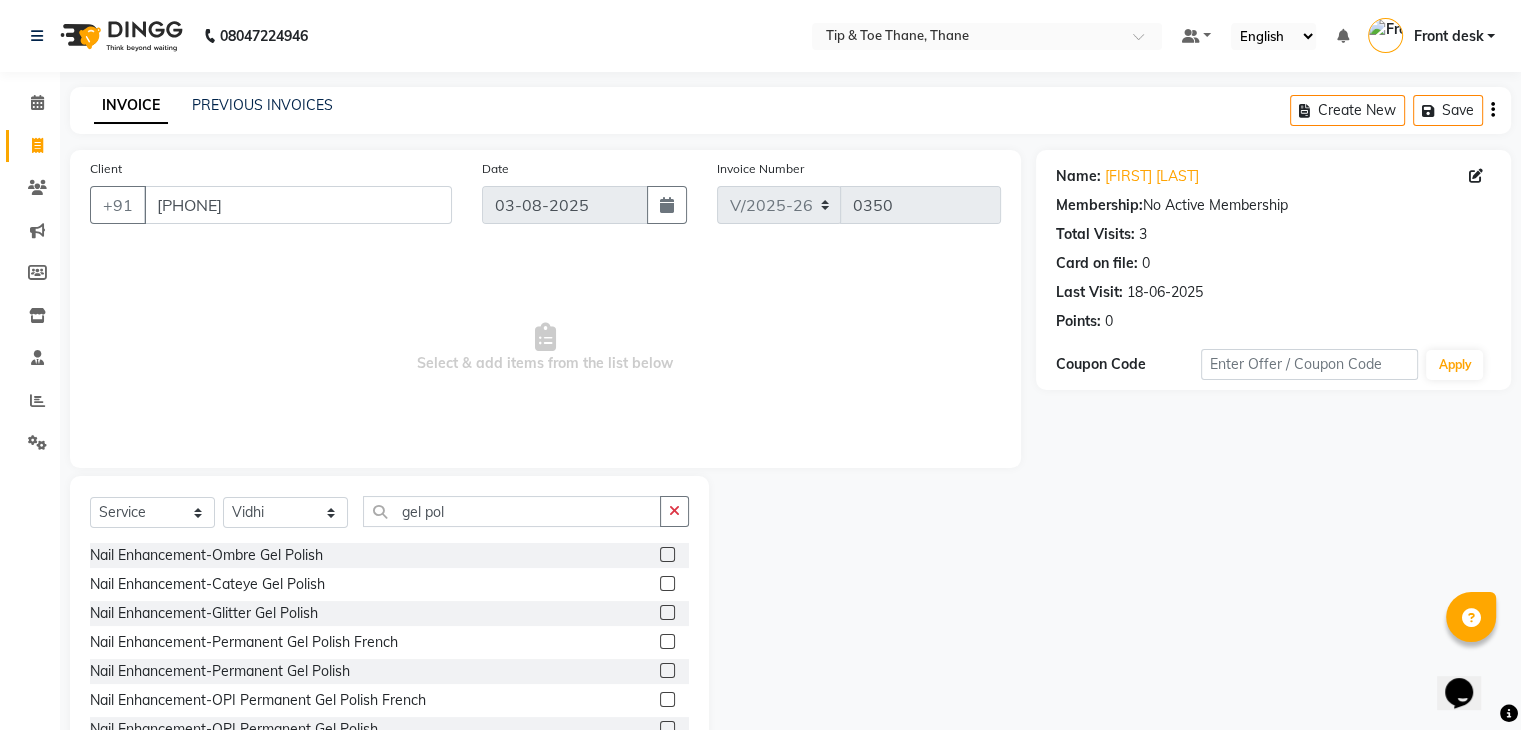 click 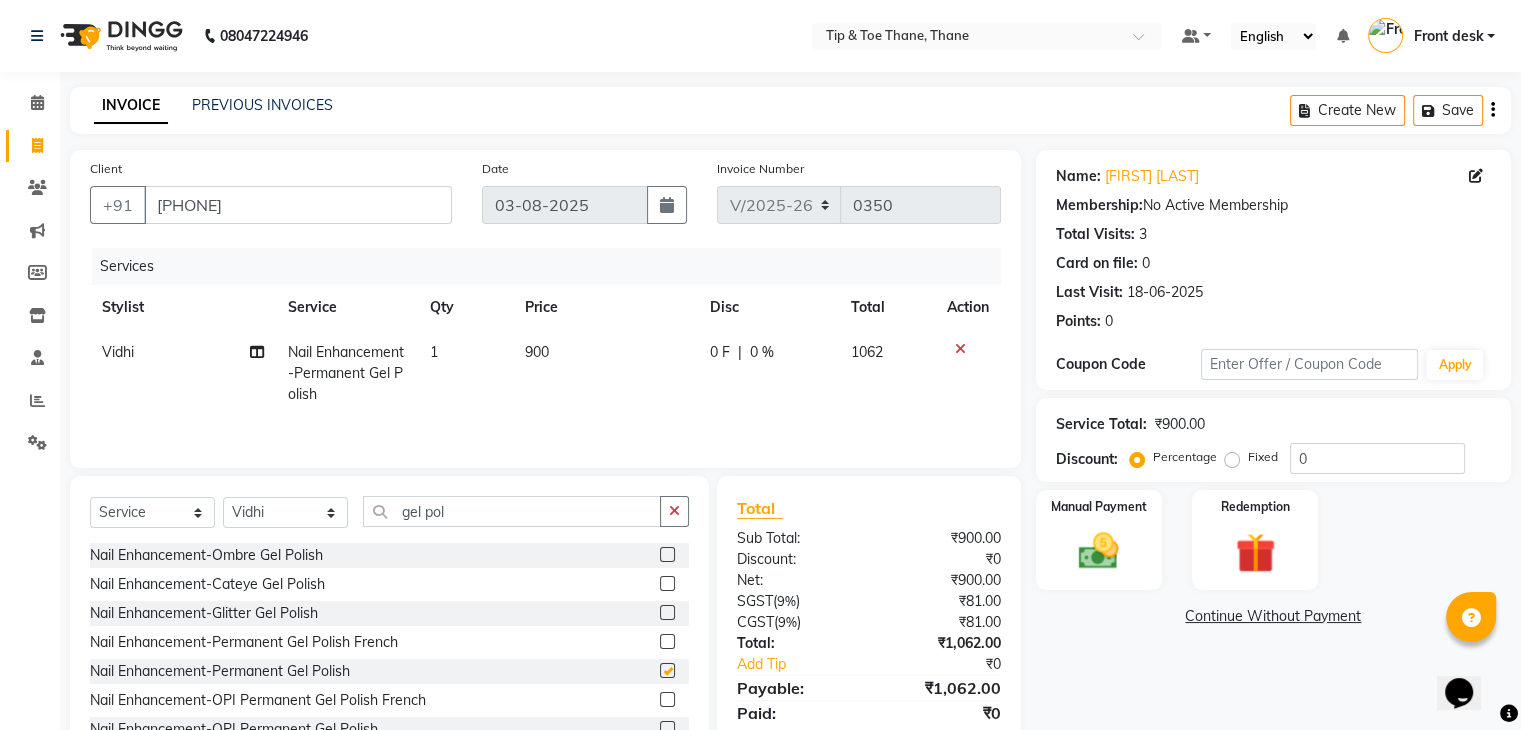 checkbox on "false" 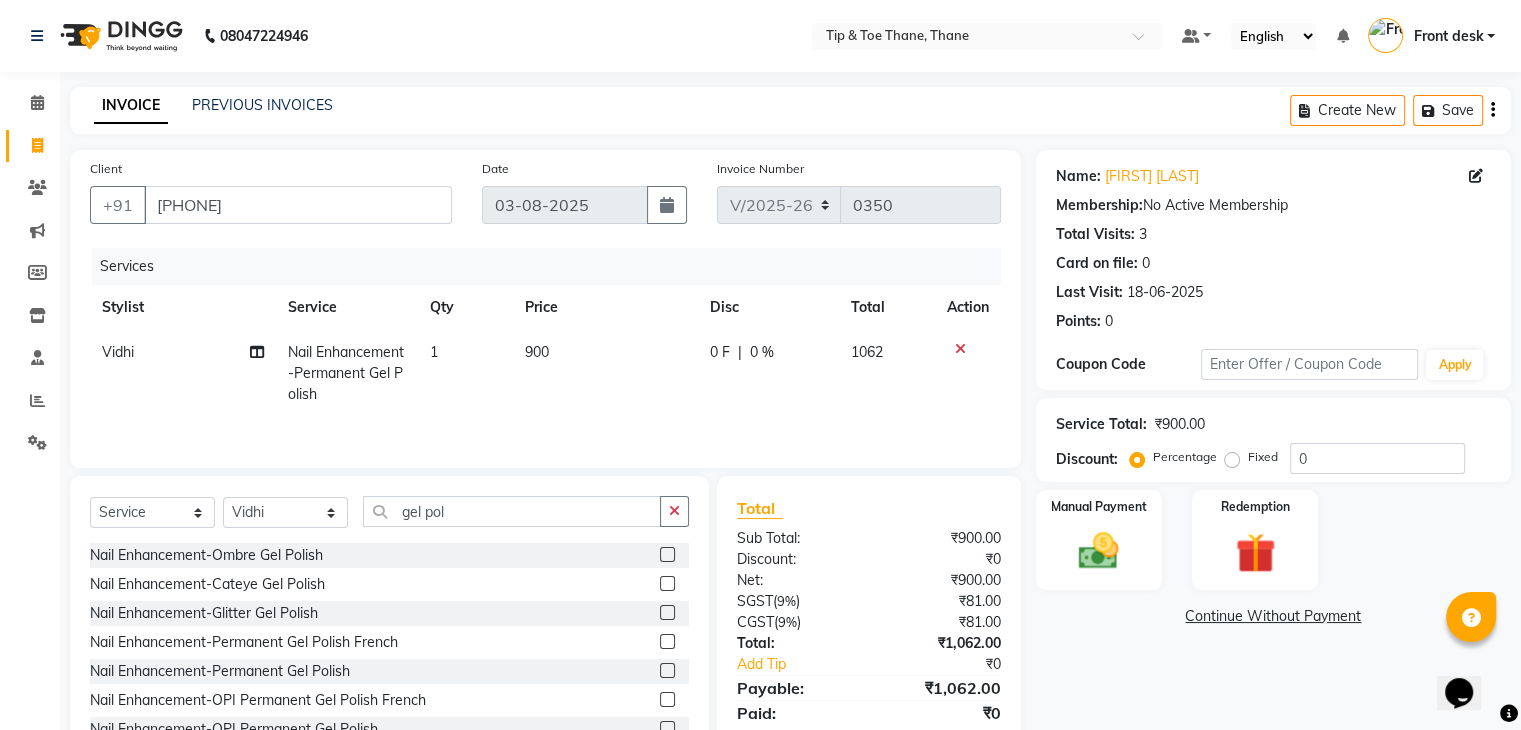 click on "900" 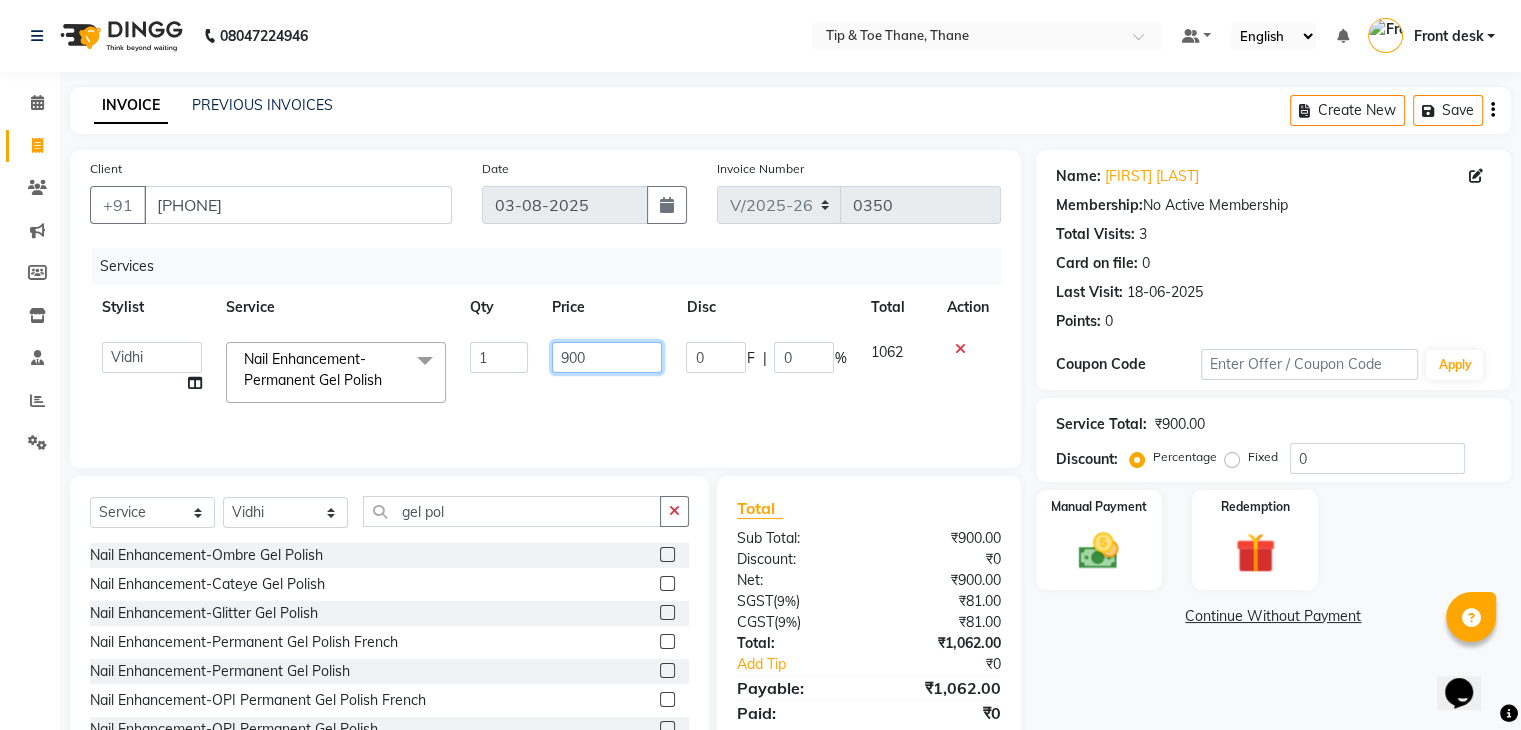 drag, startPoint x: 595, startPoint y: 363, endPoint x: 352, endPoint y: 361, distance: 243.00822 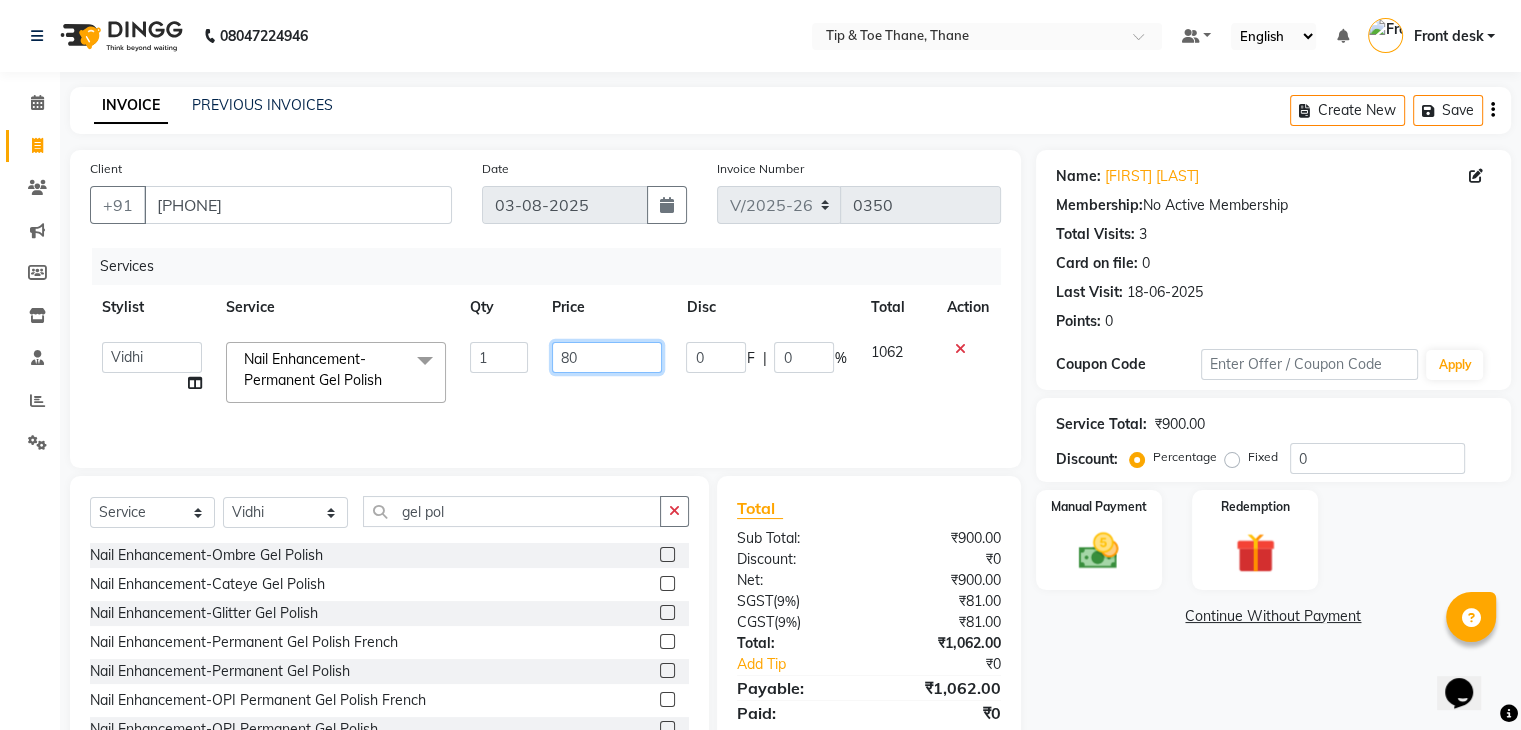 type on "800" 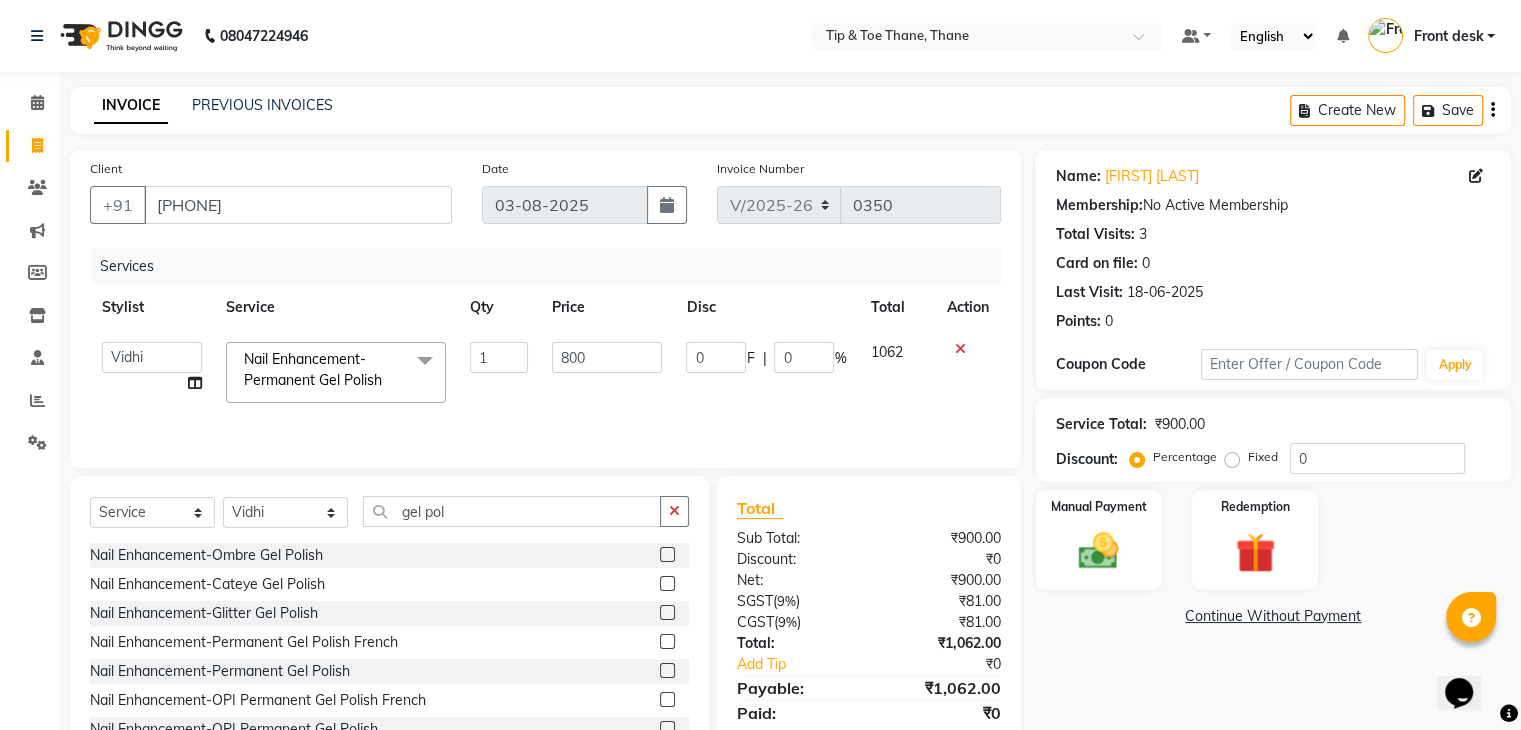 click on "Services Stylist Service Qty Price Disc Total Action Dhanashree Front desk General Hemant Munna Noor Pooja Pooja micro Priya Rakesh Sanjay Sehna Ma'am Shamim Vidhi Nail Enhancement-Permanent Gel Polish x Manicalm Footsie spa Pedicure Pedicalm Footsie spa Manicure Foot Facial Detox Pedicure Candle Pedicure Extra Scrub/Mask/Pack - Pedicure NO MORE TAN Pedicure Cocktail Pedicure Extra Anti - Oxidant Paraffin Treatment (Pedicure) Essential Pedicure Alga Spa Pedicure Voesh New York Pedicure Hand Facial Detox Manicure Alga Spa Manicure Voesh New York Manicure No More Tan Manicure Cocktail Manicure Beauty Spot 1st Sitting (Lip Tattoo) Package (1st Setting + Touchup) (Lip Tattoo) 2nd Sitting (Lip Tattoo) Package (1st Setting + Touchup) (Ombre) 2nd Sitting (Ombre) 1st Sitting (Ombre) Package (1st Setting + Touchup) Correction Touch Up 1st Sitting Nail Enhancement-Acrylic Set with OPI Gel Color Nail Enhancement-Gel Set with OPI Gel Color Nail Enhancement-Acrylic Set with T&T Gel Color" 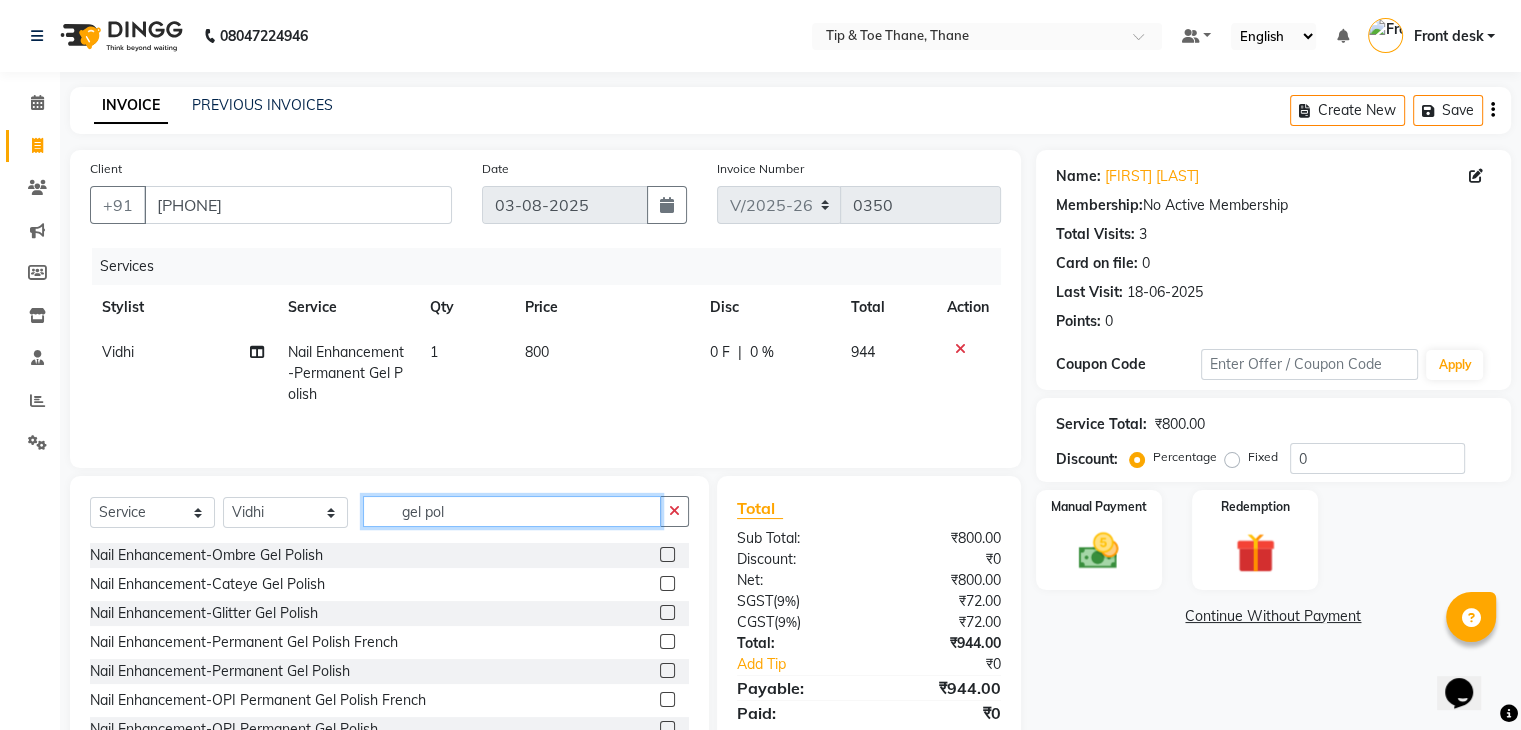 drag, startPoint x: 473, startPoint y: 505, endPoint x: 137, endPoint y: 457, distance: 339.41125 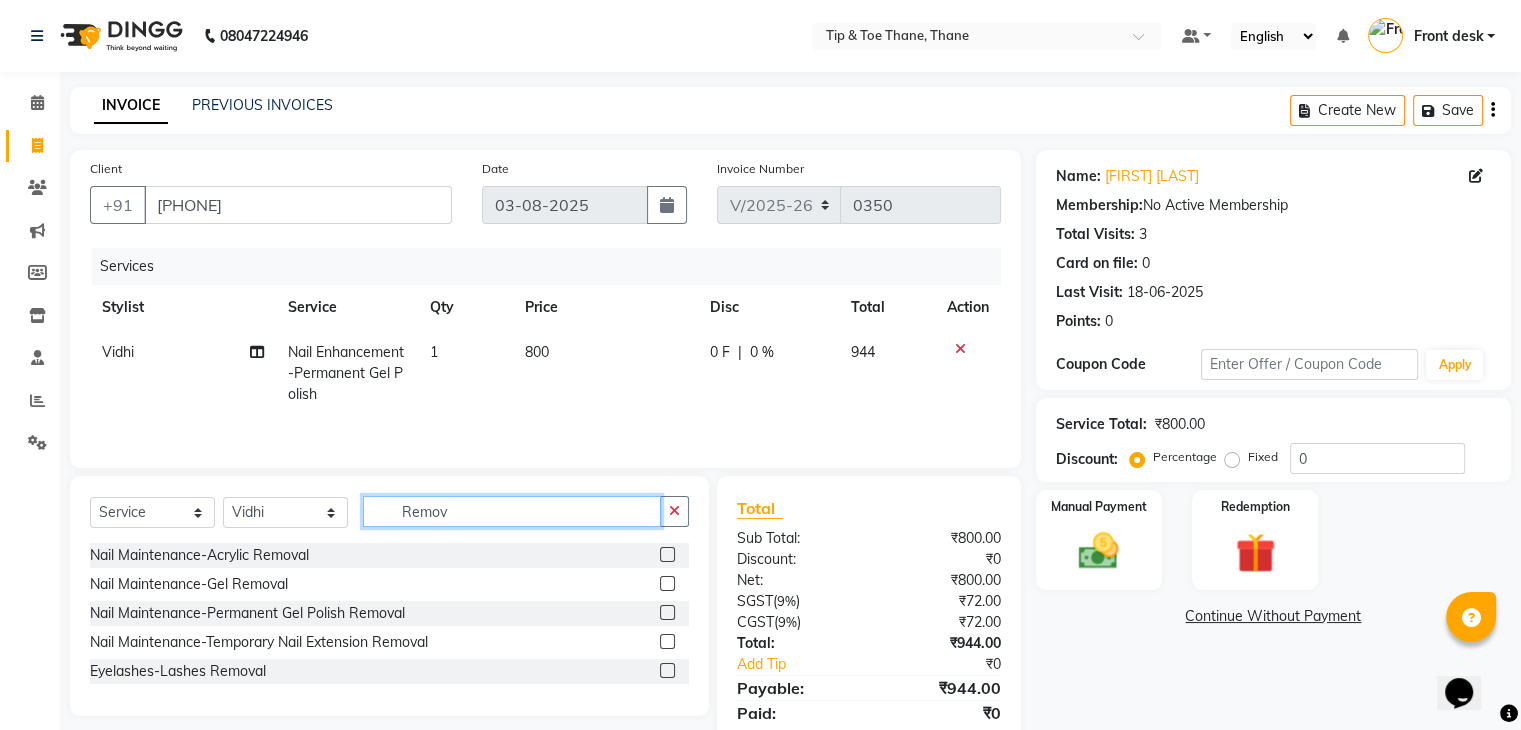 type on "Remov" 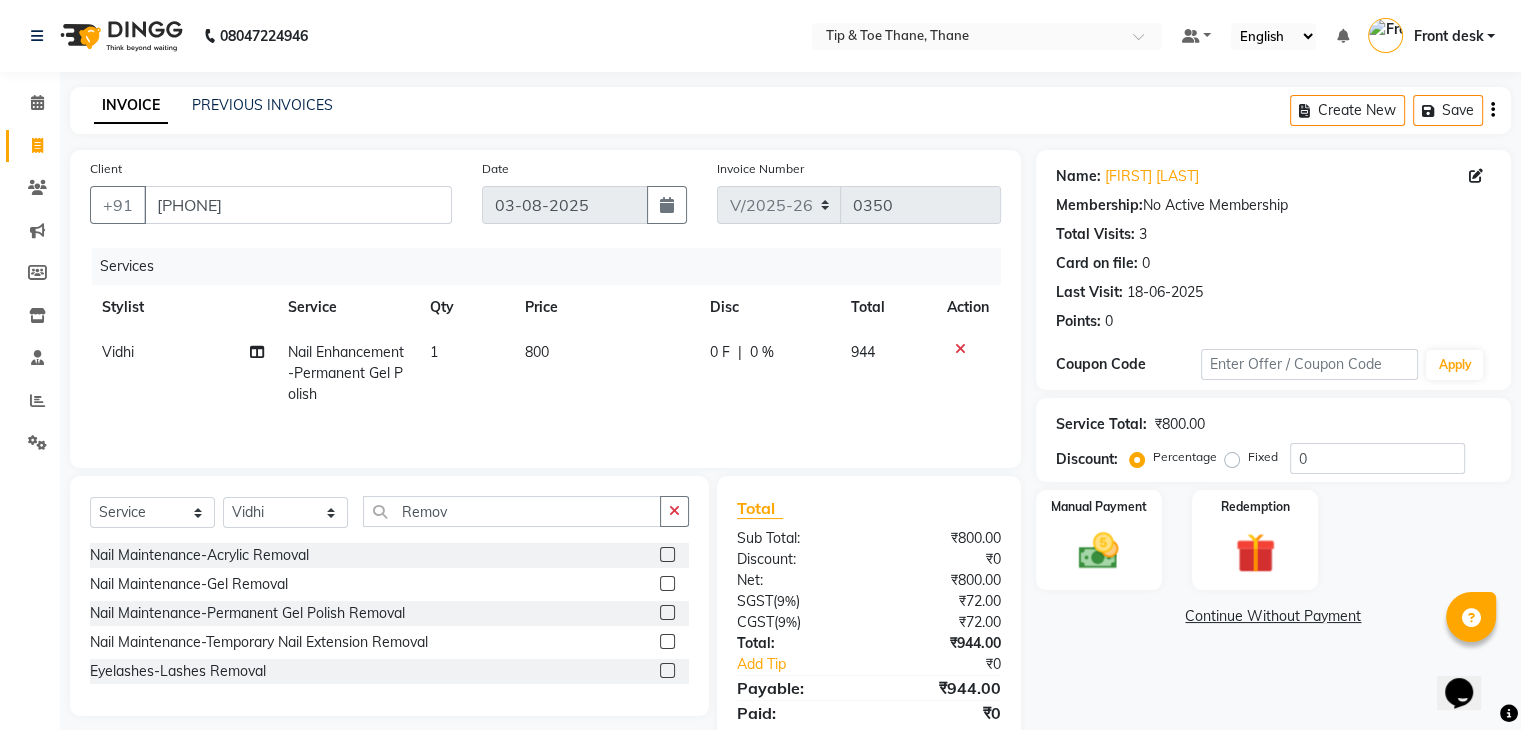 click 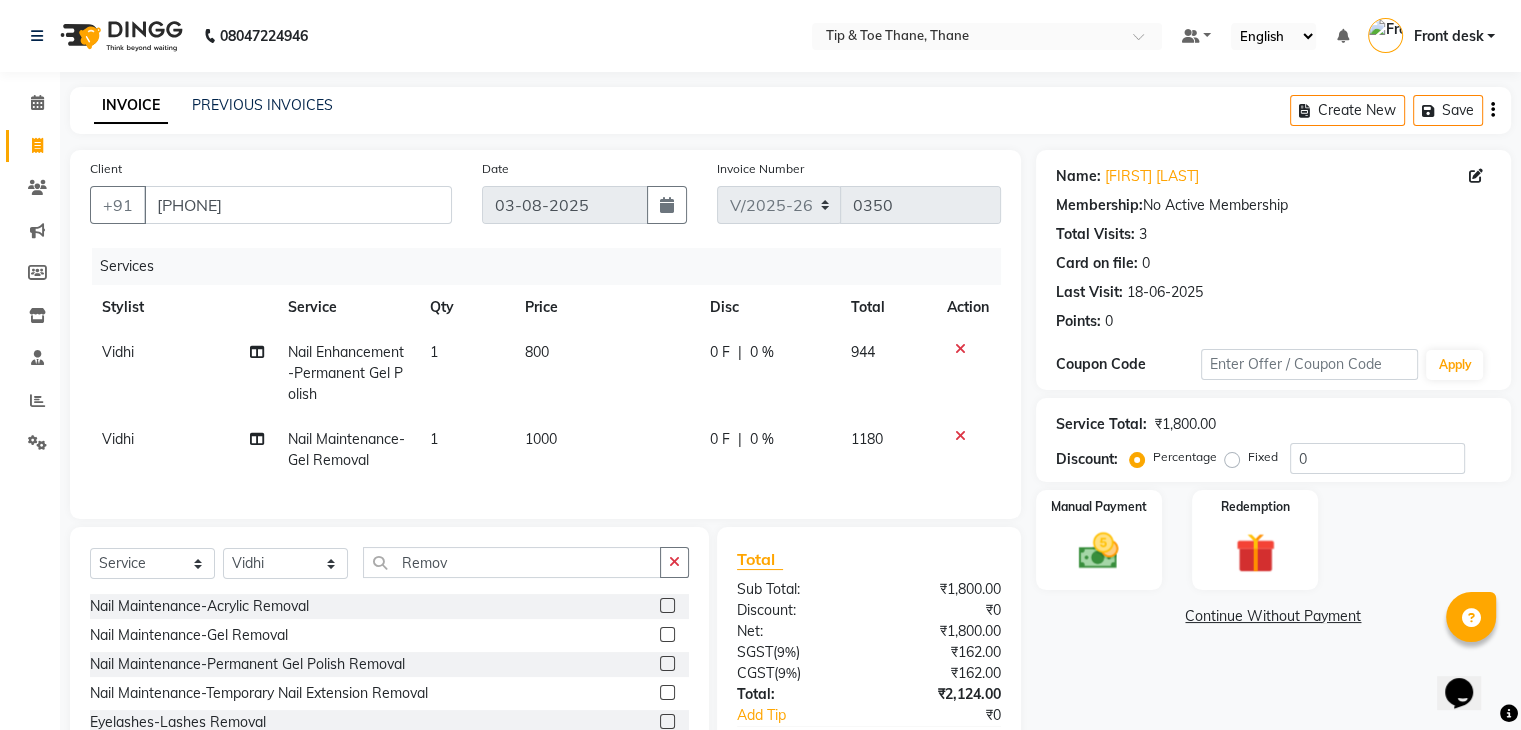 checkbox on "false" 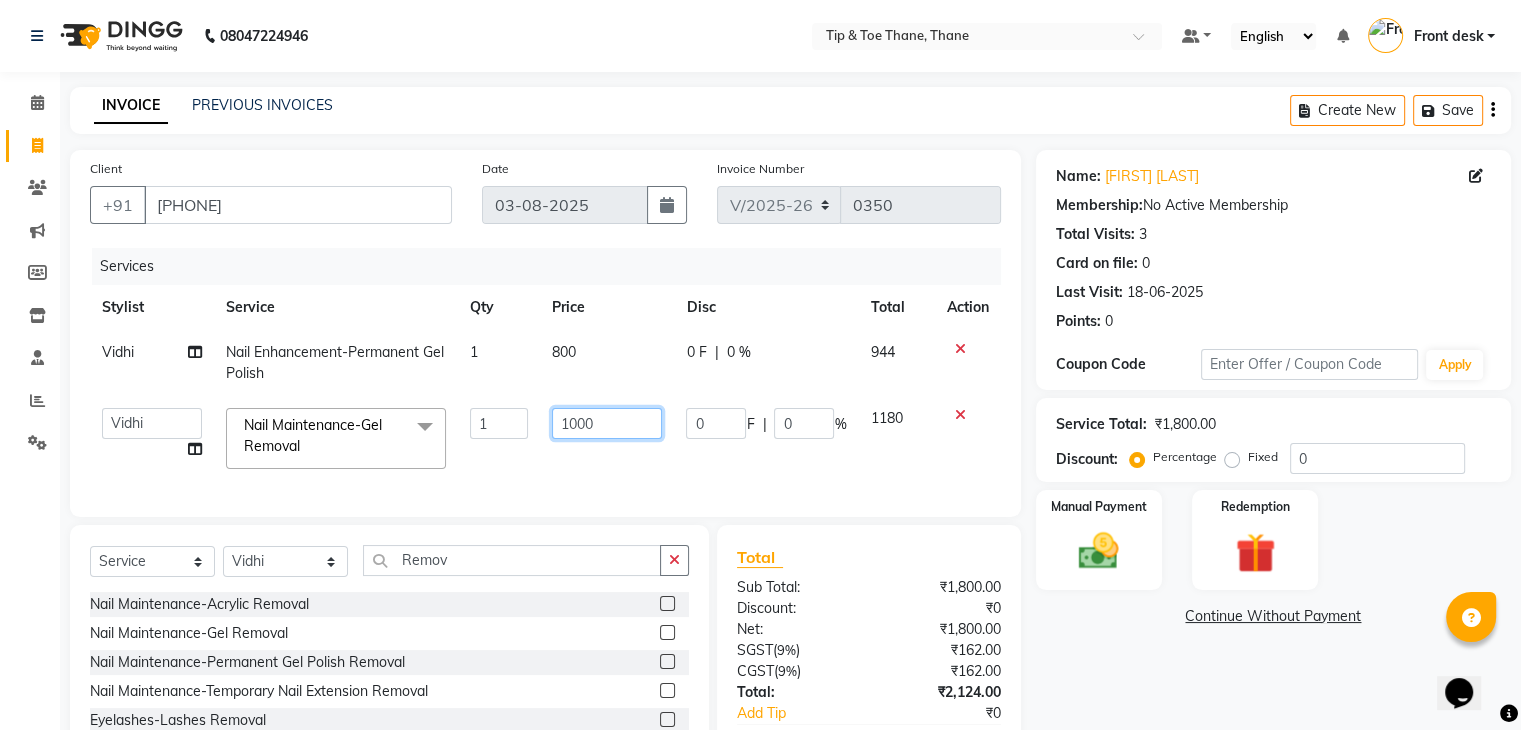 drag, startPoint x: 624, startPoint y: 425, endPoint x: 197, endPoint y: 381, distance: 429.261 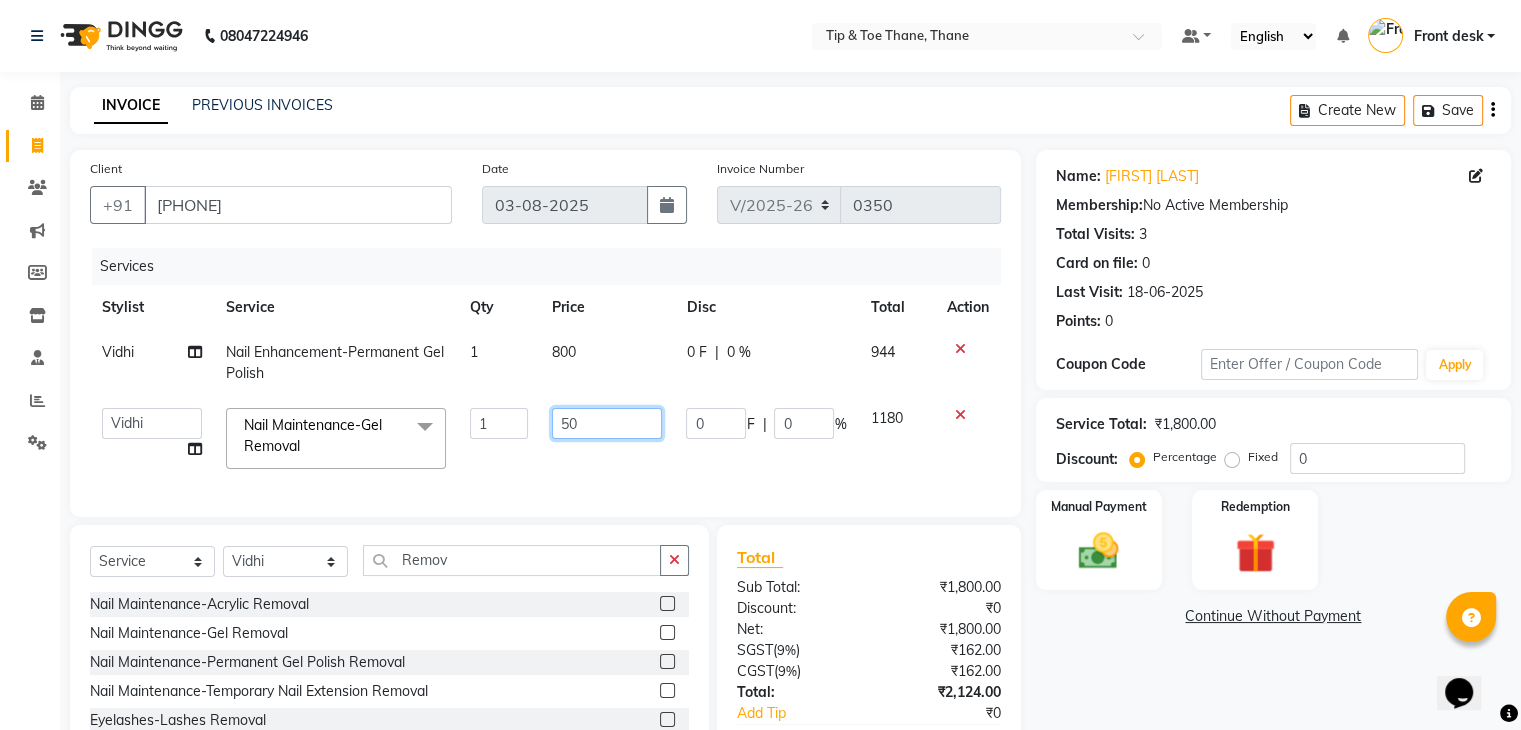 type on "500" 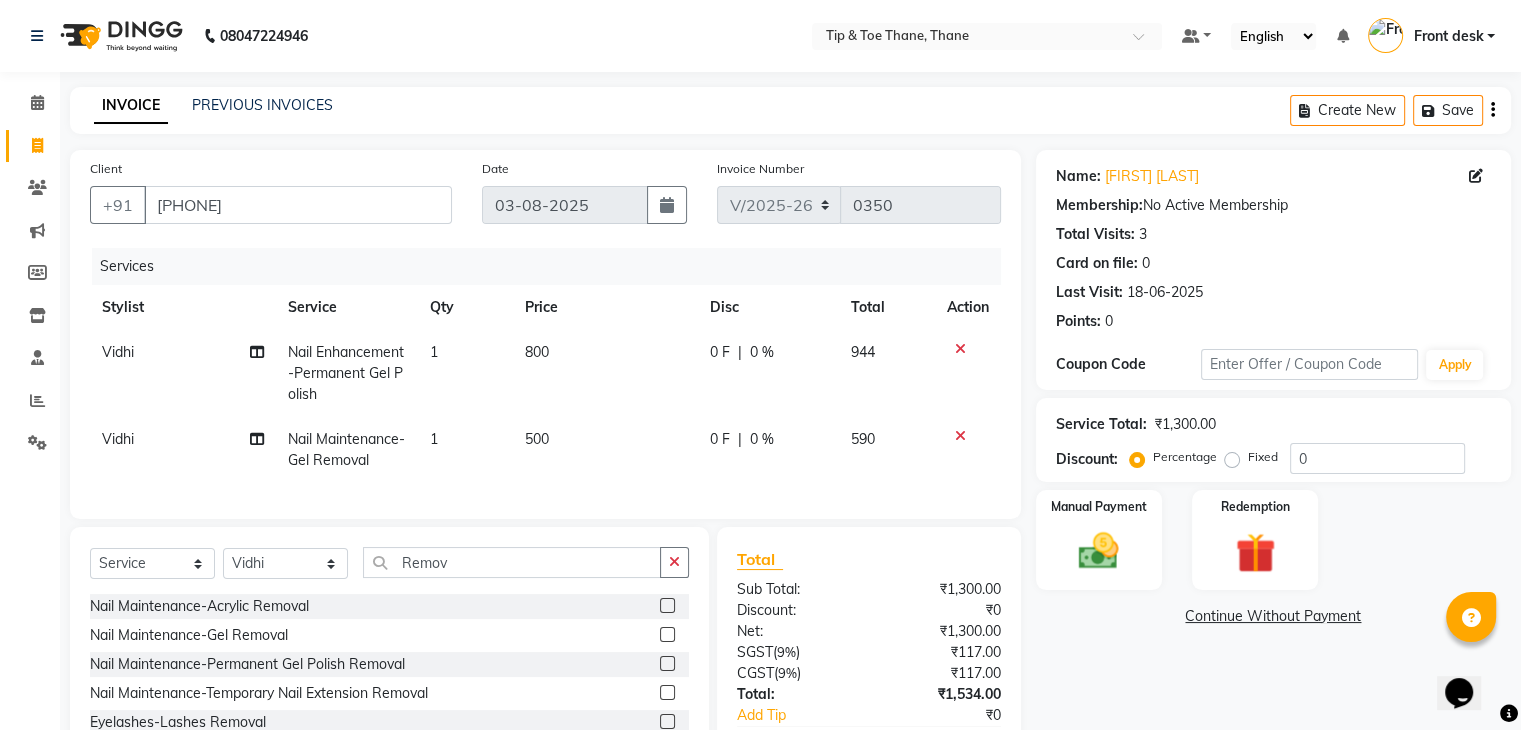 click on "500" 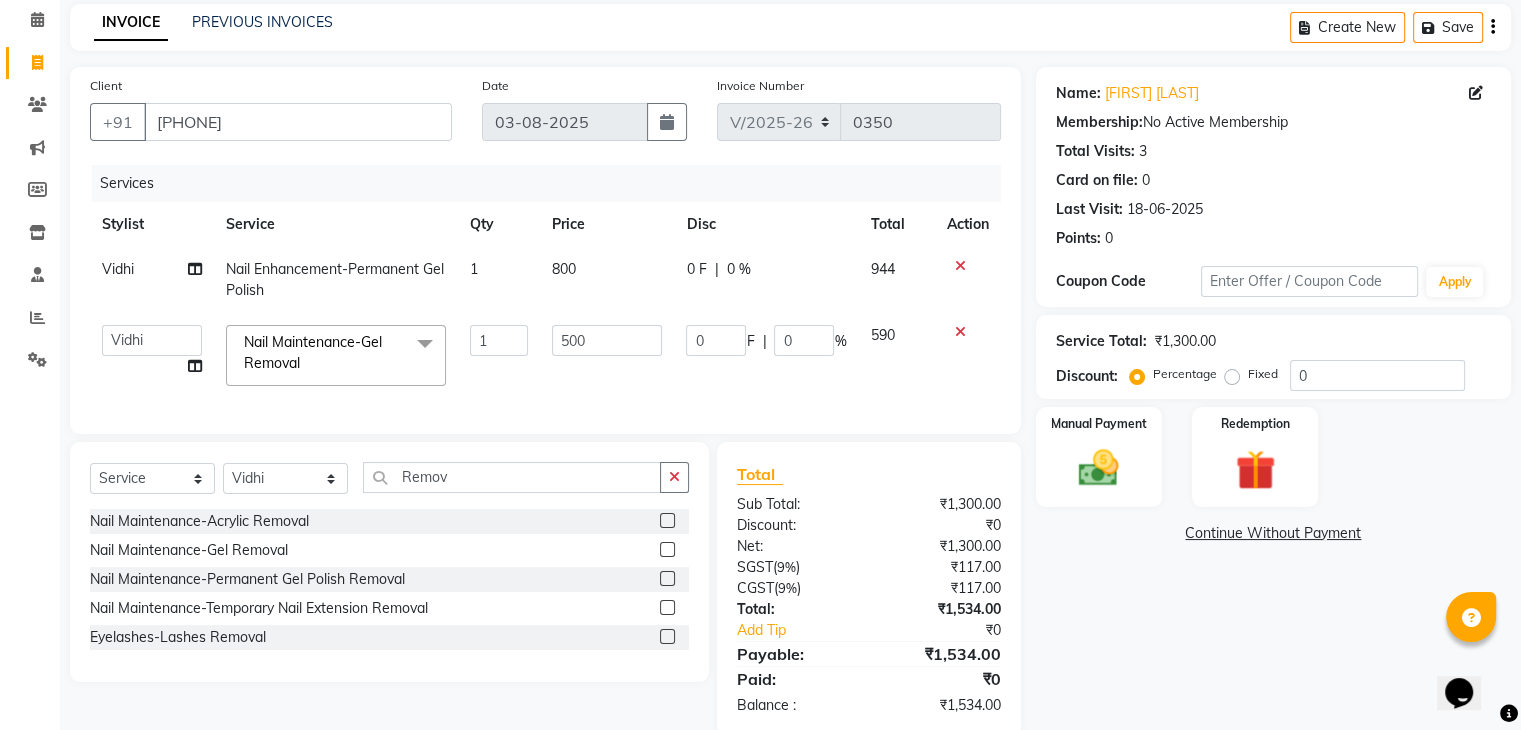 scroll, scrollTop: 134, scrollLeft: 0, axis: vertical 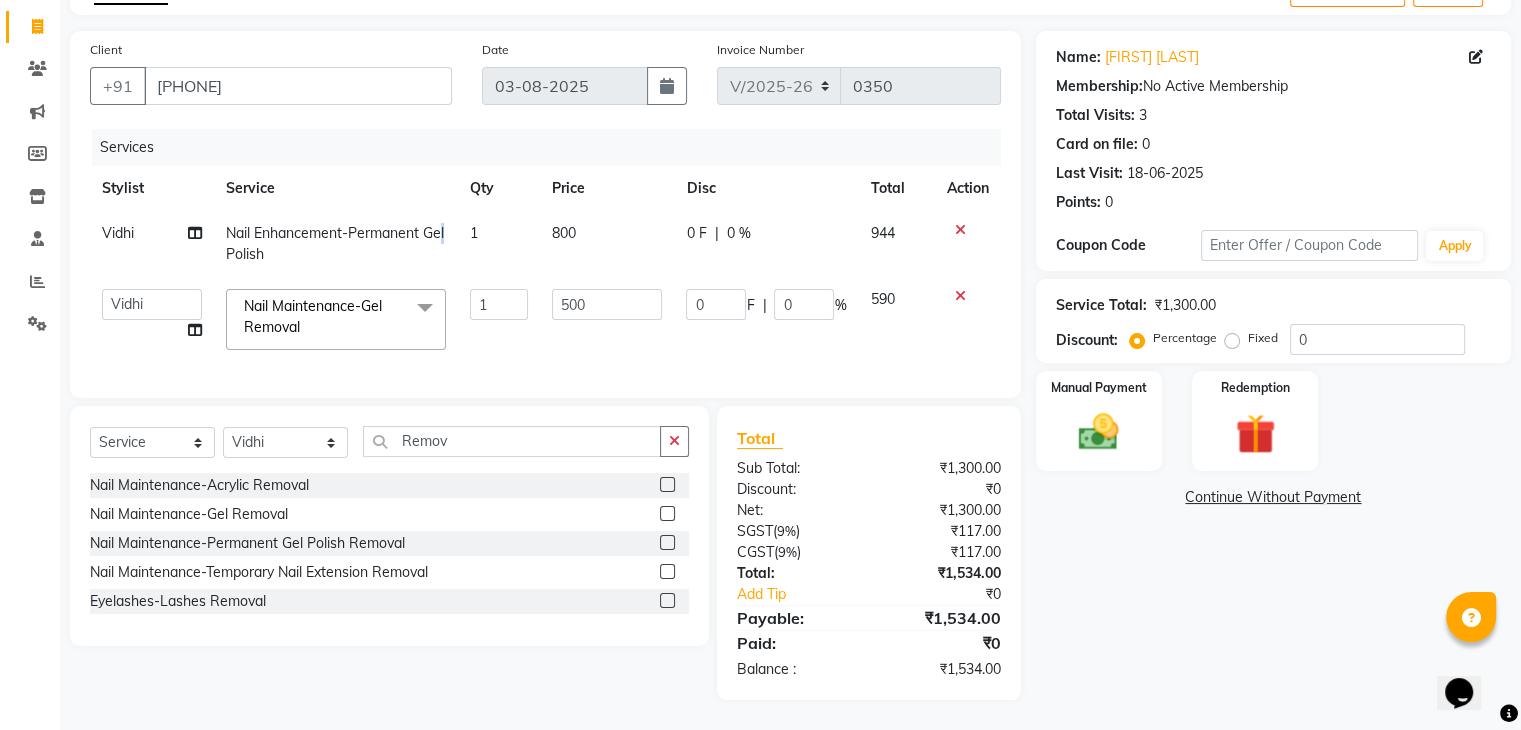 click on "Nail Enhancement-Permanent Gel Polish" 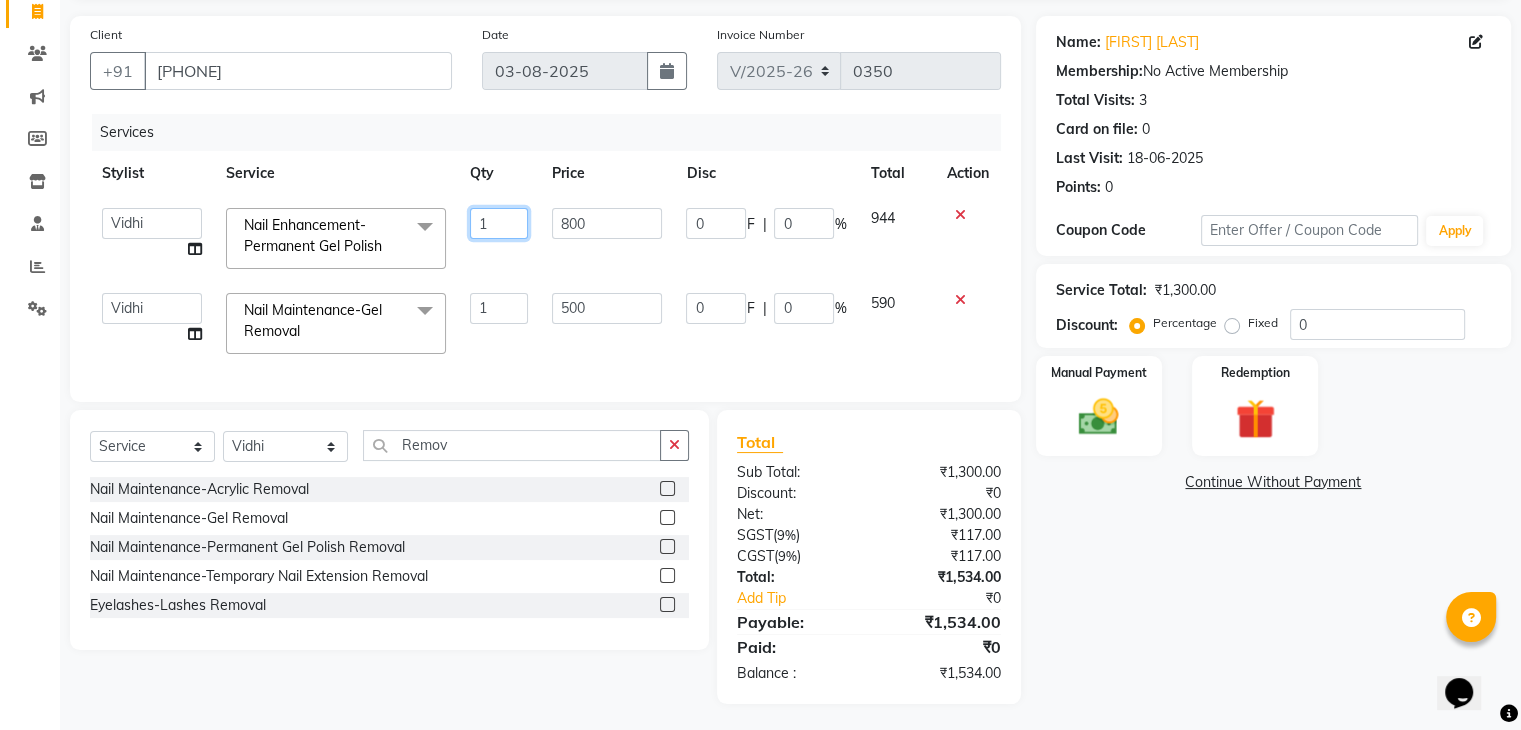 drag, startPoint x: 510, startPoint y: 221, endPoint x: 286, endPoint y: 205, distance: 224.5707 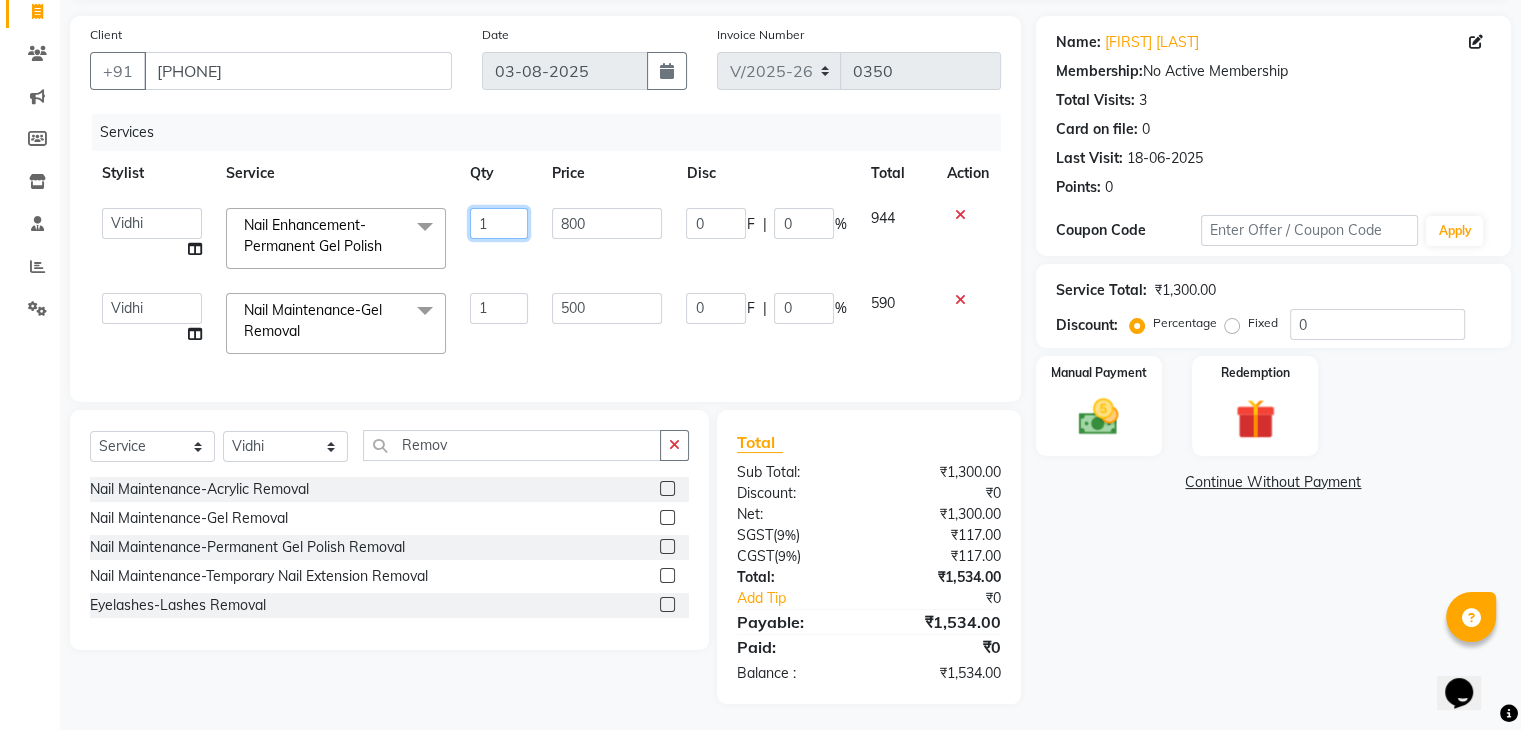 type on "2" 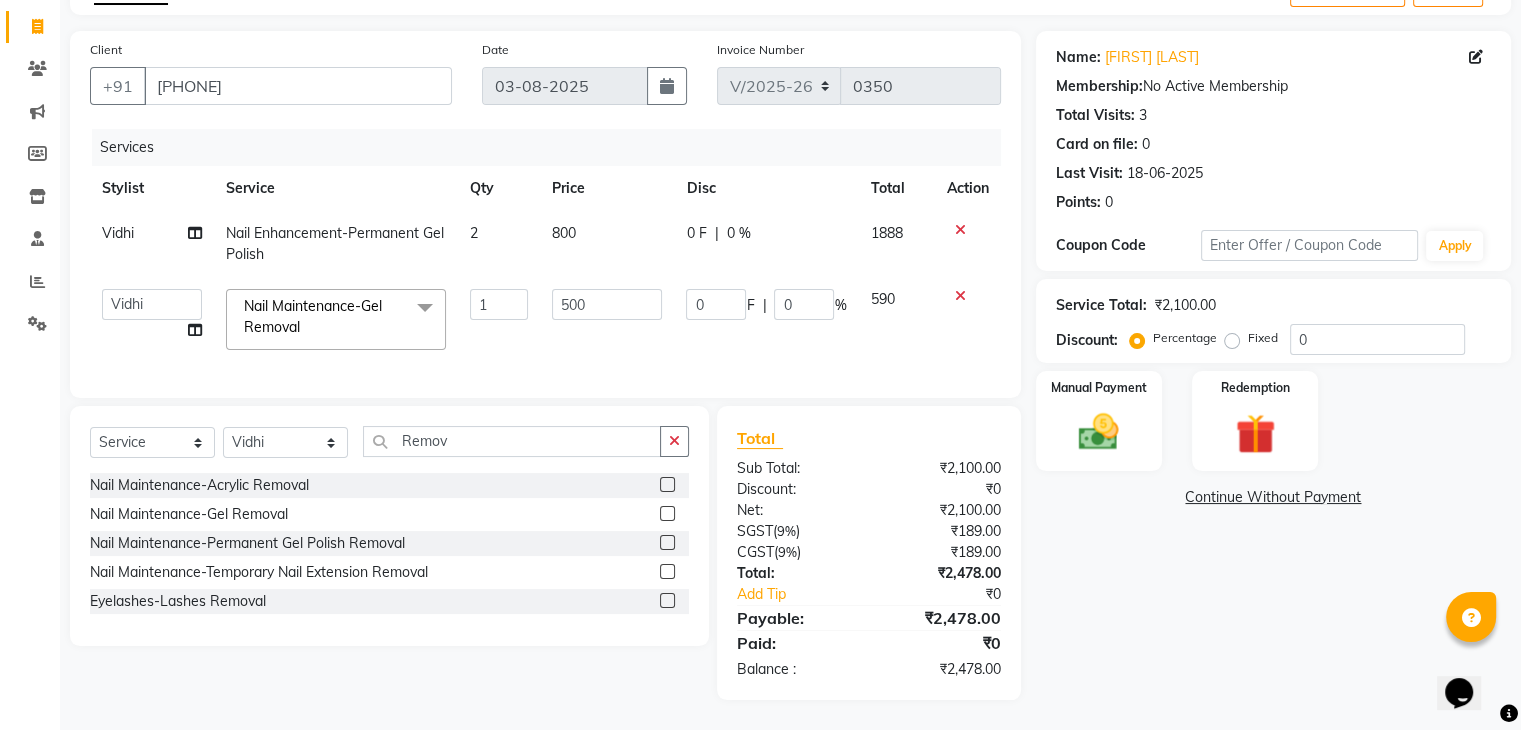click on "Name: [FIRST] [LAST] Membership: No Active Membership Total Visits: 3 Card on file: 0 Last Visit: 18-06-2025 Points: 0 Coupon Code Apply Service Total: ₹2,100.00 Discount: Percentage Fixed 0 Manual Payment Redemption Continue Without Payment" 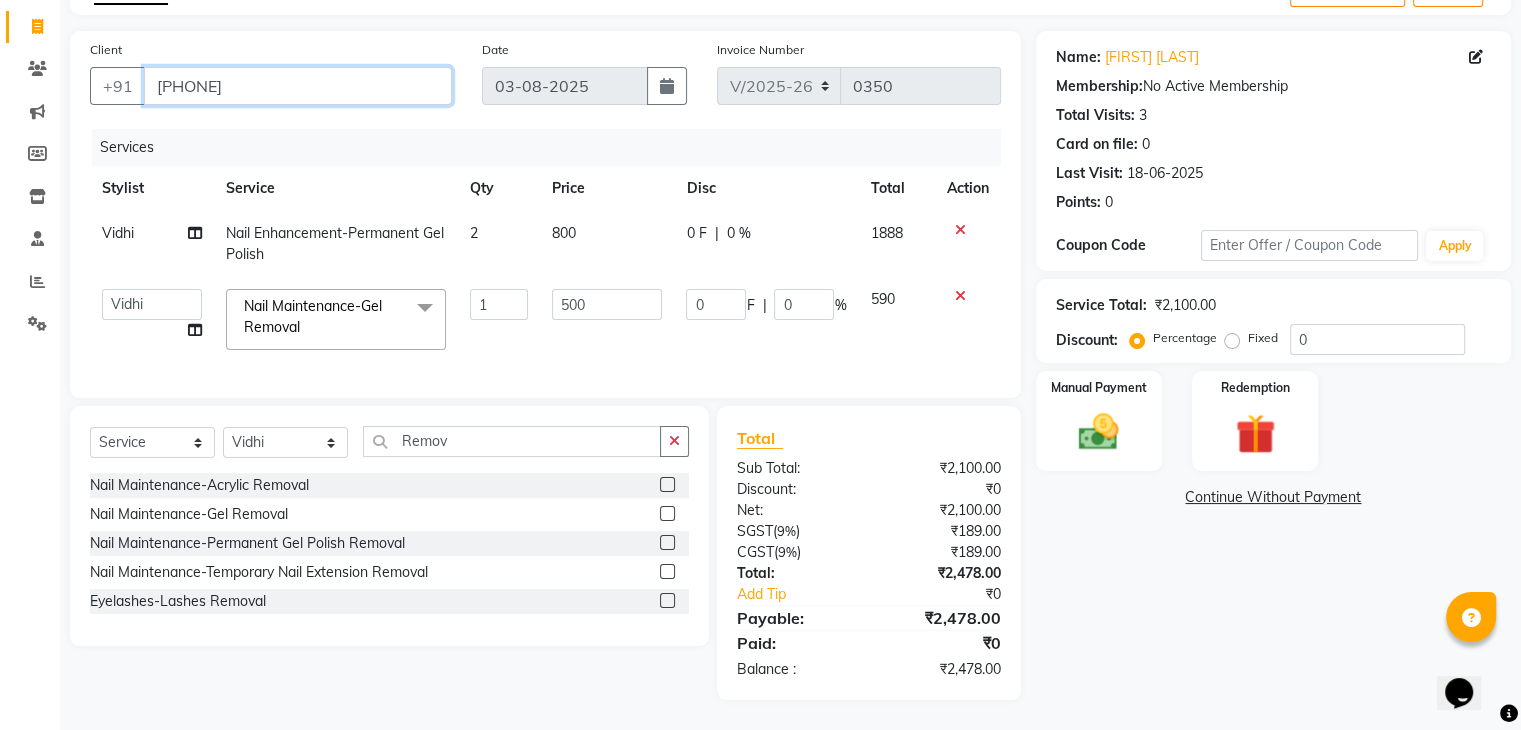 click on "[PHONE]" at bounding box center [298, 86] 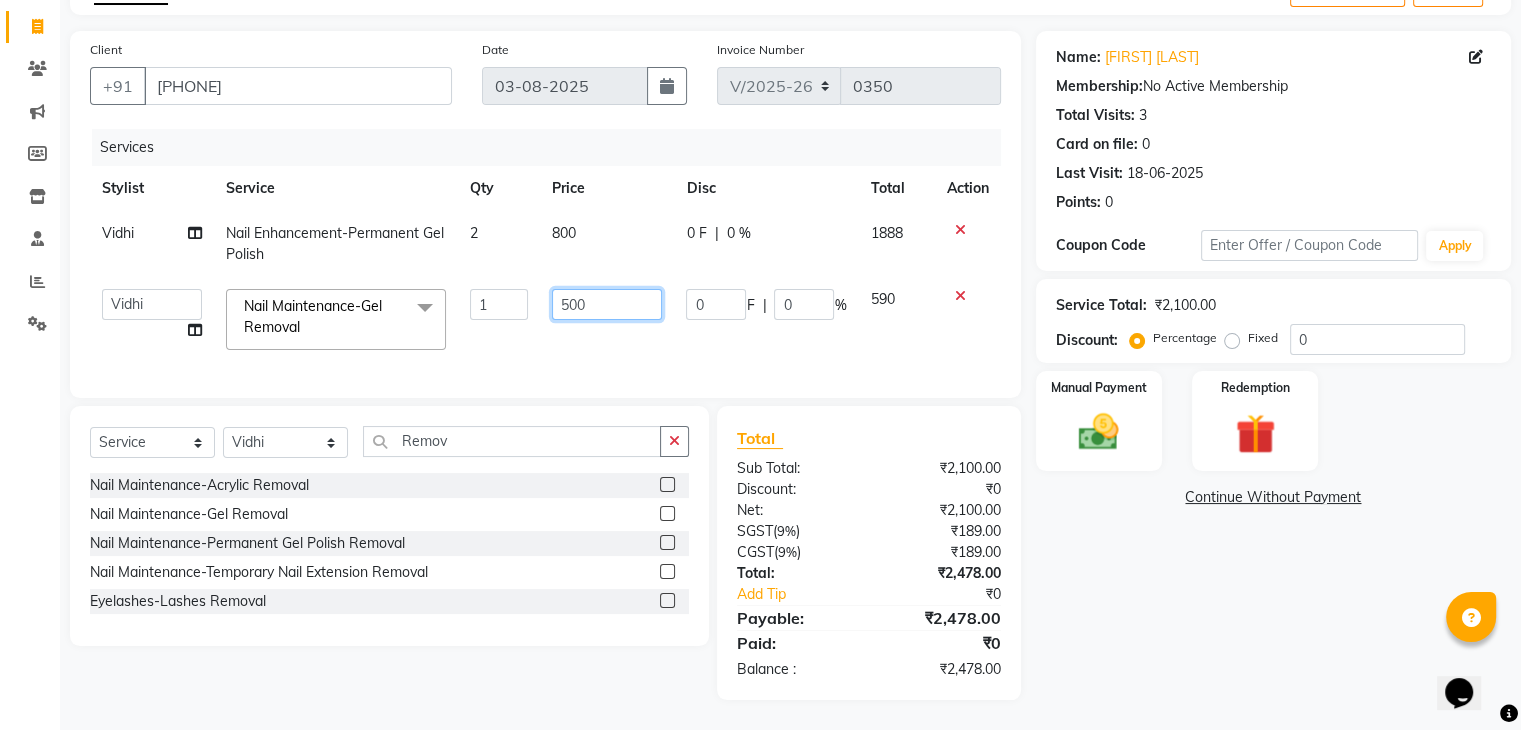 drag, startPoint x: 589, startPoint y: 293, endPoint x: 447, endPoint y: 297, distance: 142.05632 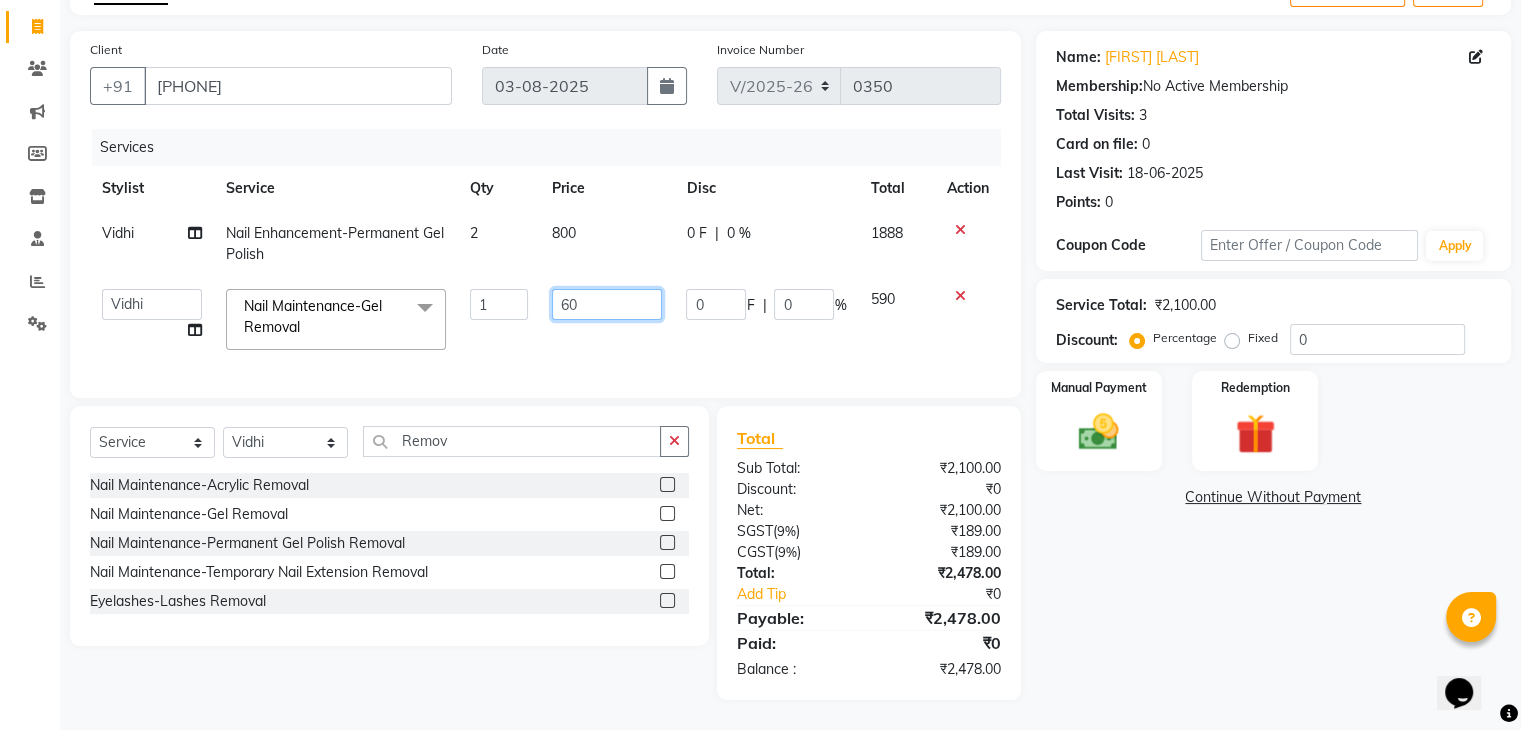 type on "6" 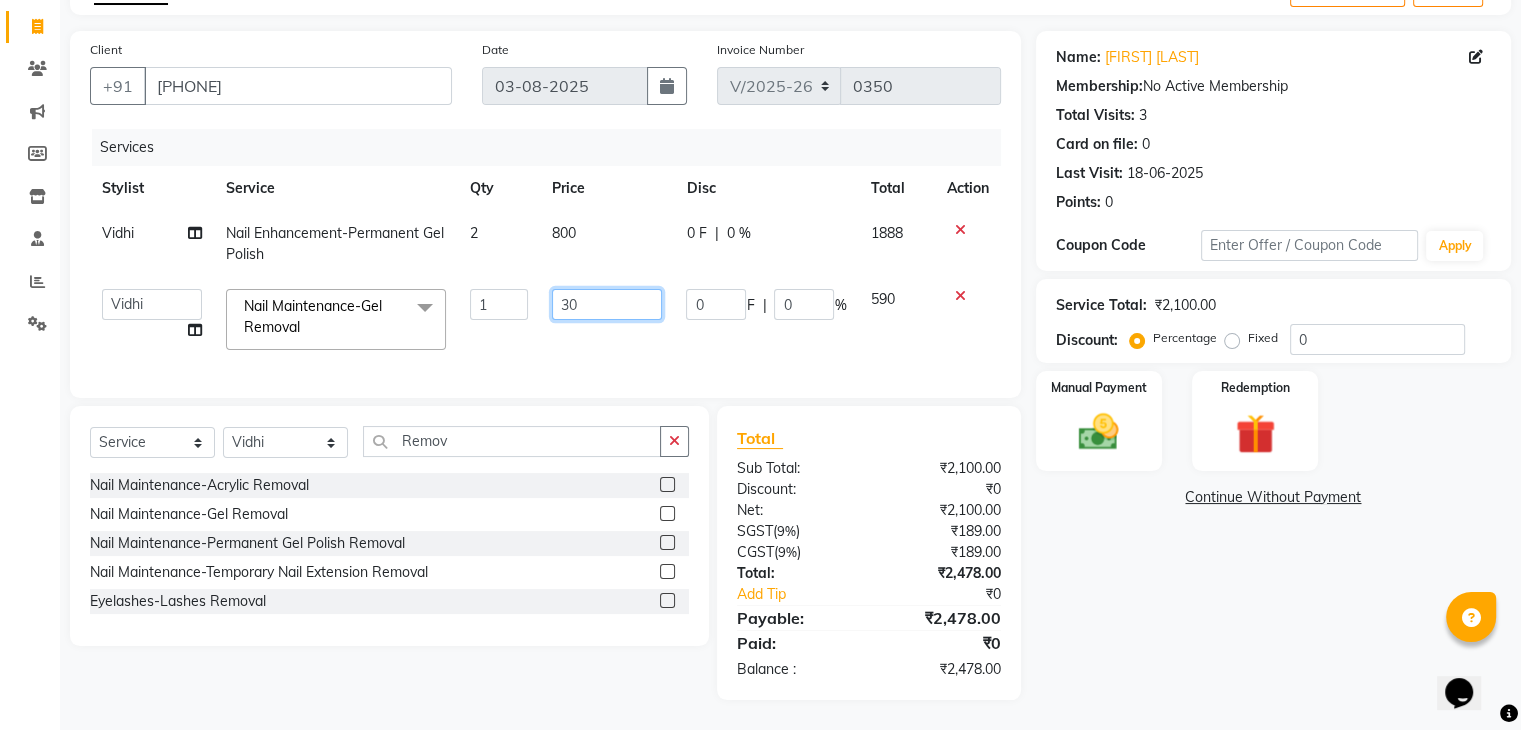 type on "300" 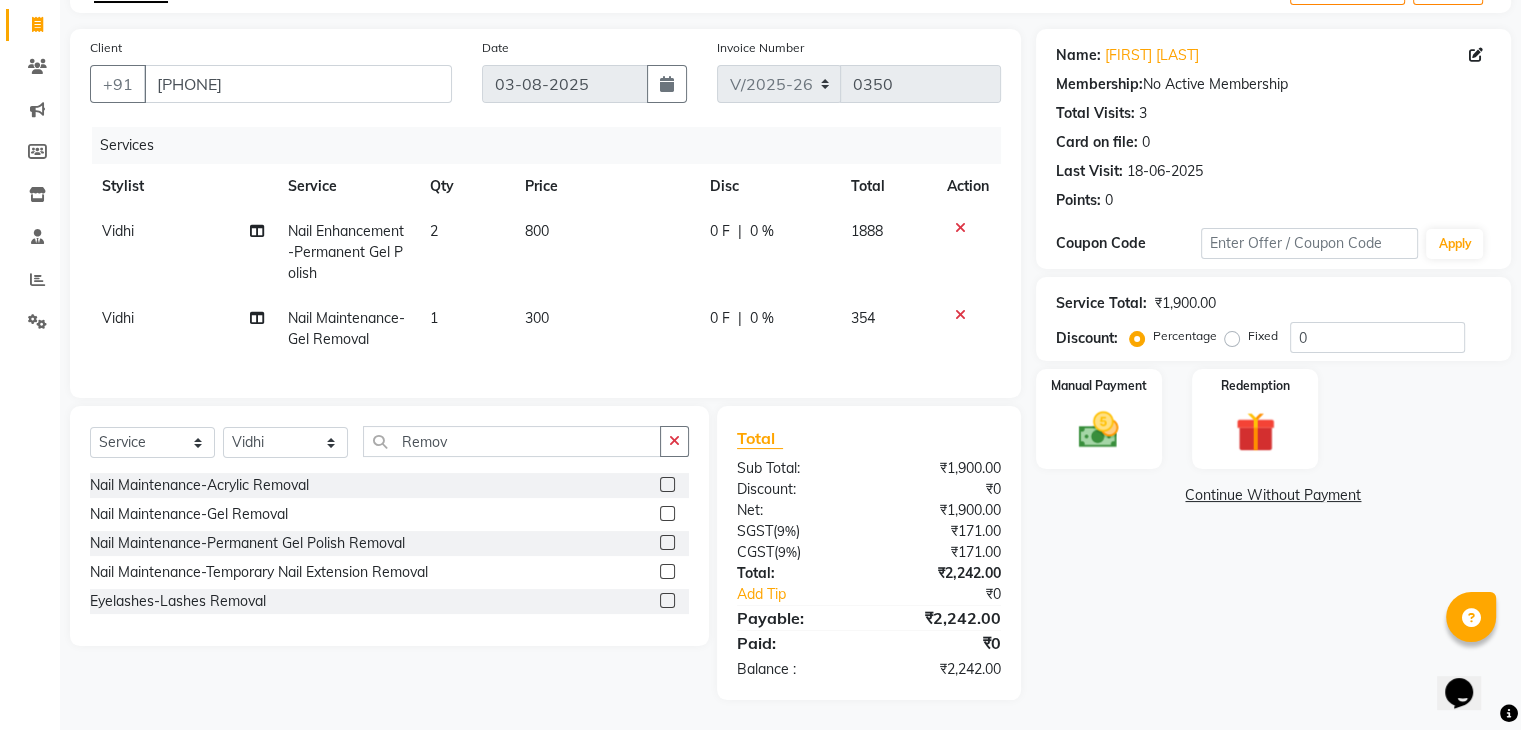 click on "Nail Maintenance-Gel Removal" 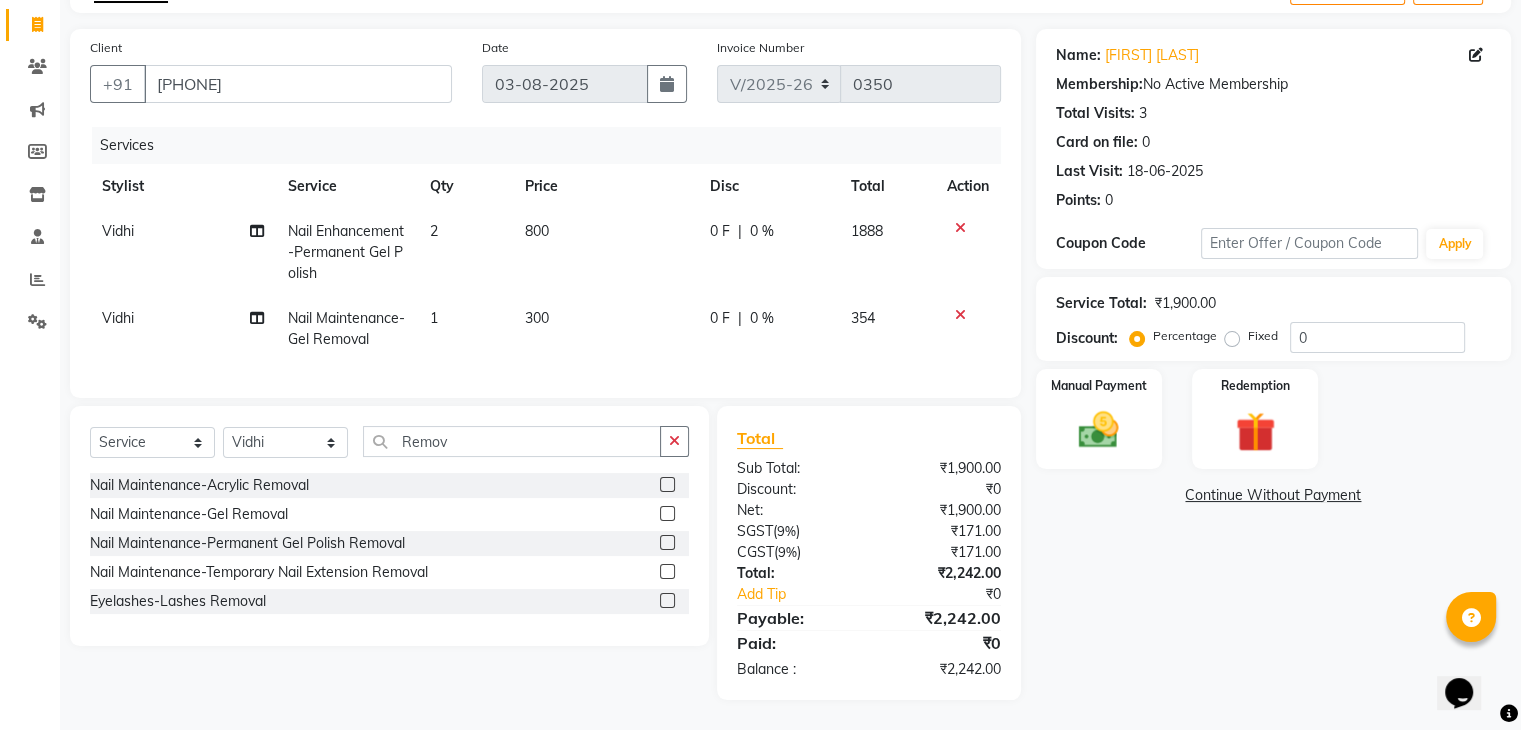 select on "38276" 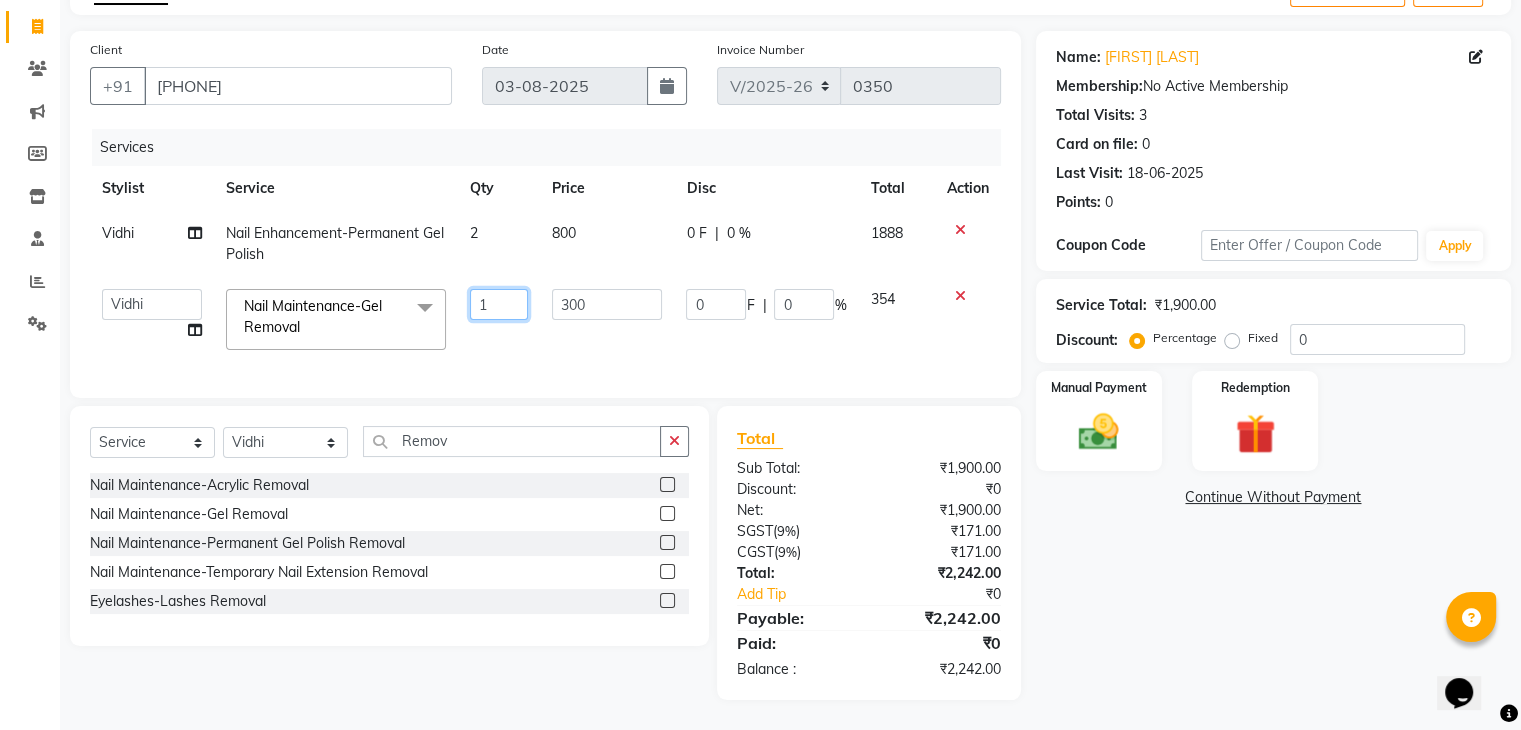 drag, startPoint x: 443, startPoint y: 282, endPoint x: 248, endPoint y: 279, distance: 195.02307 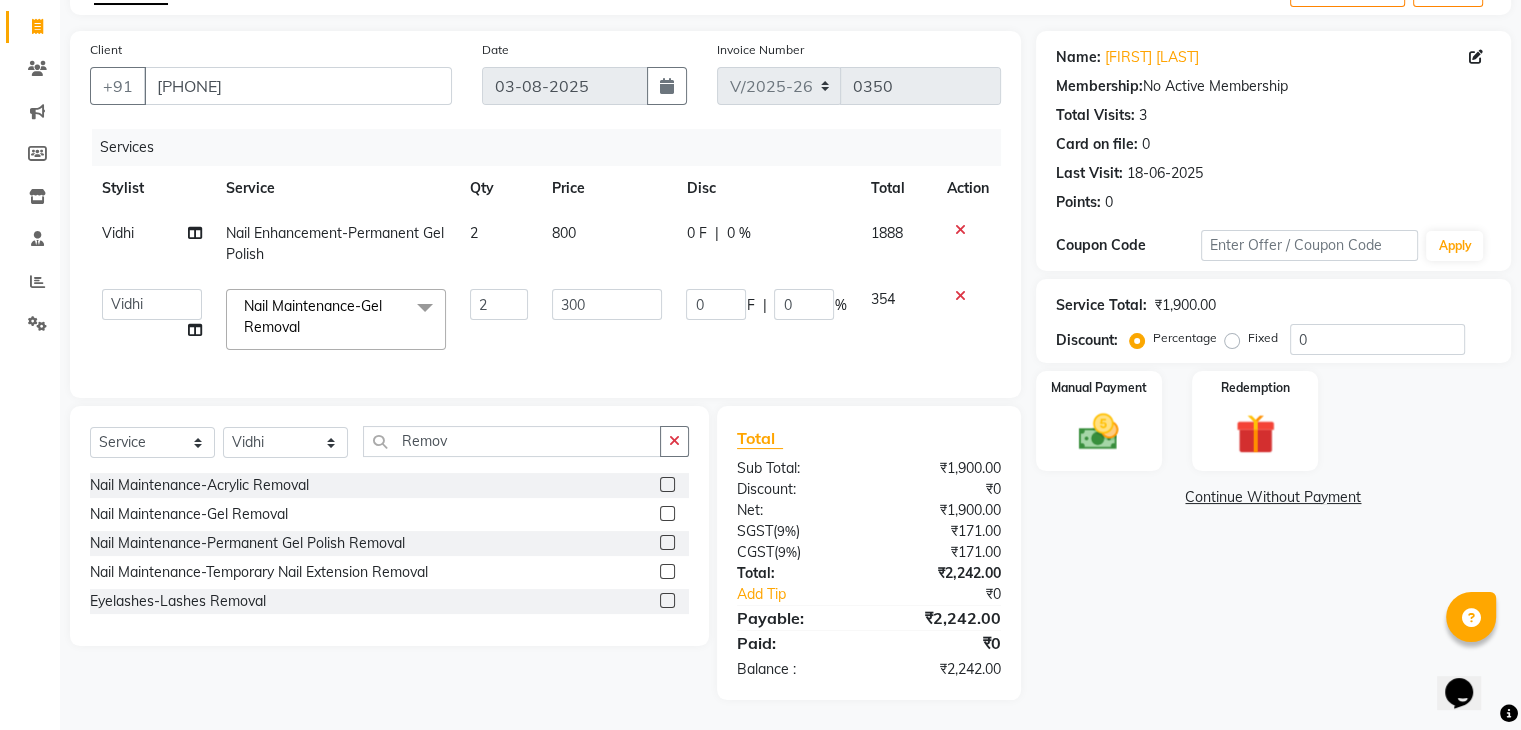 click on "INVOICE PREVIOUS INVOICES Create New Save Client [PHONE] Date [DATE] Invoice Number V/2025 V/2025-26 0350 Services Stylist Service Qty Price Disc Total Action Vidhi Nail Enhancement-Permanent Gel Polish 2 800 0 F | 0 % 1888 Dhanashree Front desk General Hemant Munna Noor Pooja Pooja micro Priya Rakesh Sanjay Sehna Ma'am Shamim Vidhi Nail Maintenance-Gel Removal x Manicalm Footsie spa Pedicure Pedicalm Footsie spa Manicure Foot Facial Detox Pedicure Candle Pedicure Extra Scrub/Mask/Pack - Pedicure NO MORE TAN Pedicure Cocktail Pedicure Extra Anti - Oxidant Paraffin Treatment (Pedicure) Essential Pedicure Alga Spa Pedicure Voesh New York Pedicure Hand Facial Detox Manicure Alga Spa Manicure Voesh New York Manicure No More Tan Manicure Cocktail Manicure Beauty Spot 1st Sitting (Lip Tattoo) Package (1st Setting + Touchup) (Lip Tattoo) 2nd Sitting (Lip Tattoo) Package (1st Setting + Touchup) (Ombre) 2nd Sitting (Ombre) 1st Sitting (Ombre) Correction Touch Up 2 300 0 F" 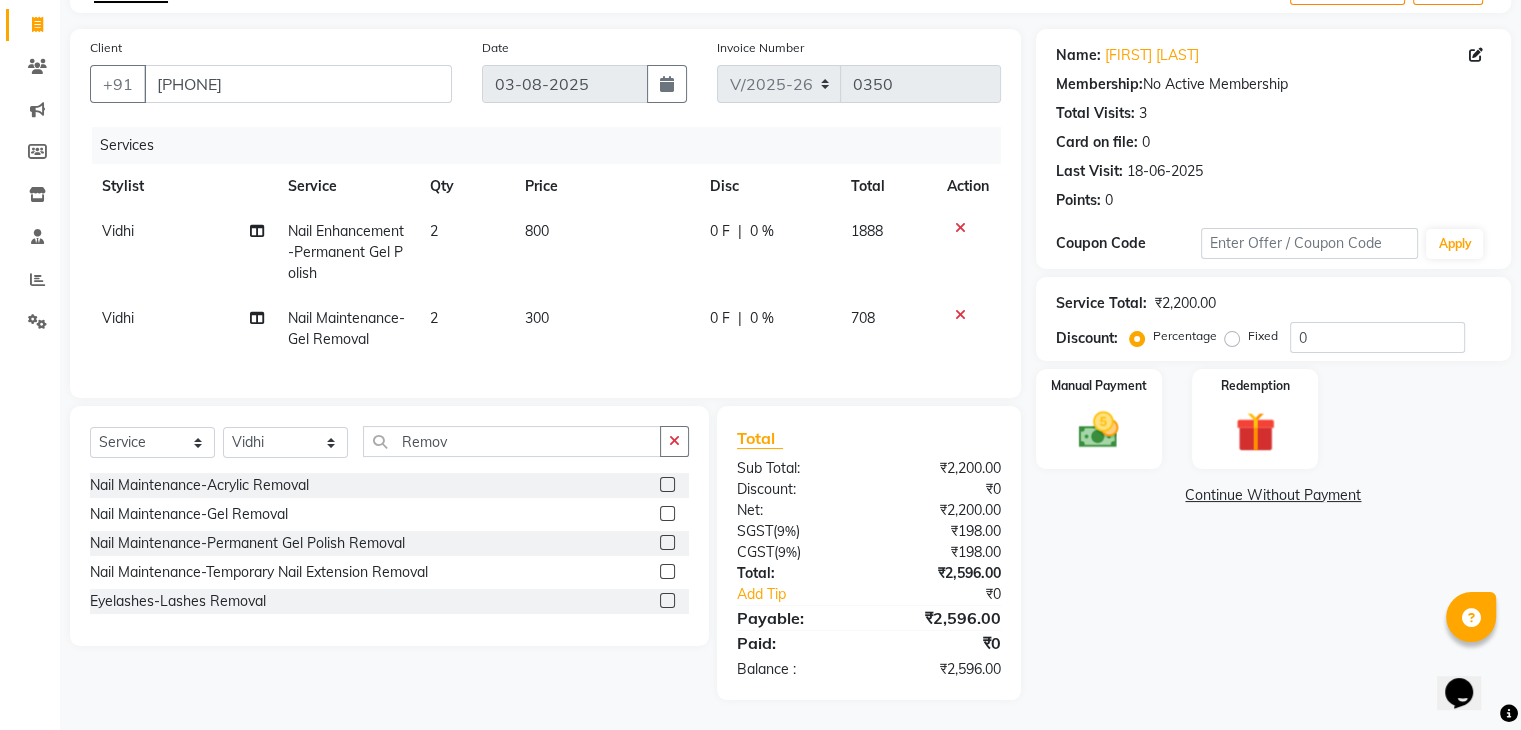 scroll, scrollTop: 137, scrollLeft: 0, axis: vertical 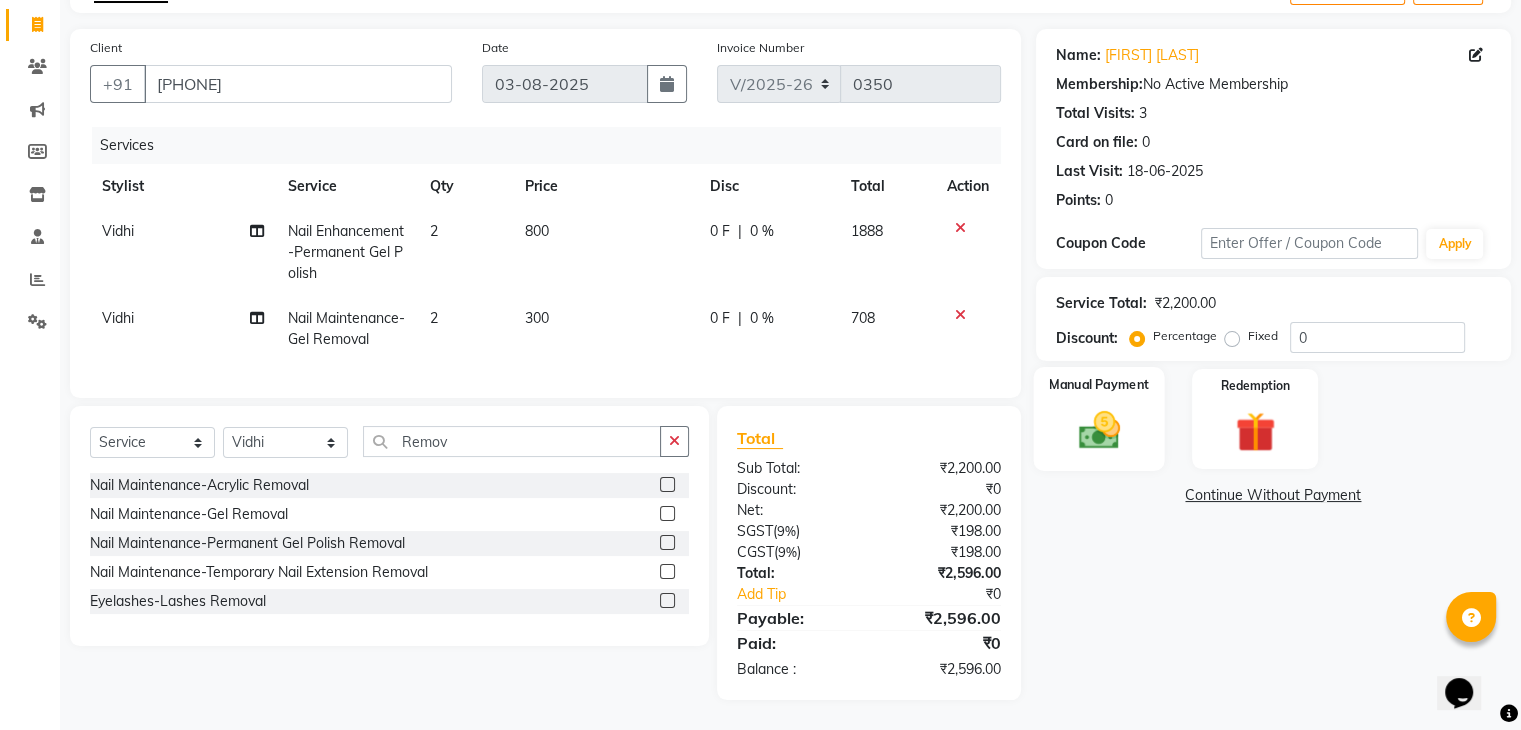 click 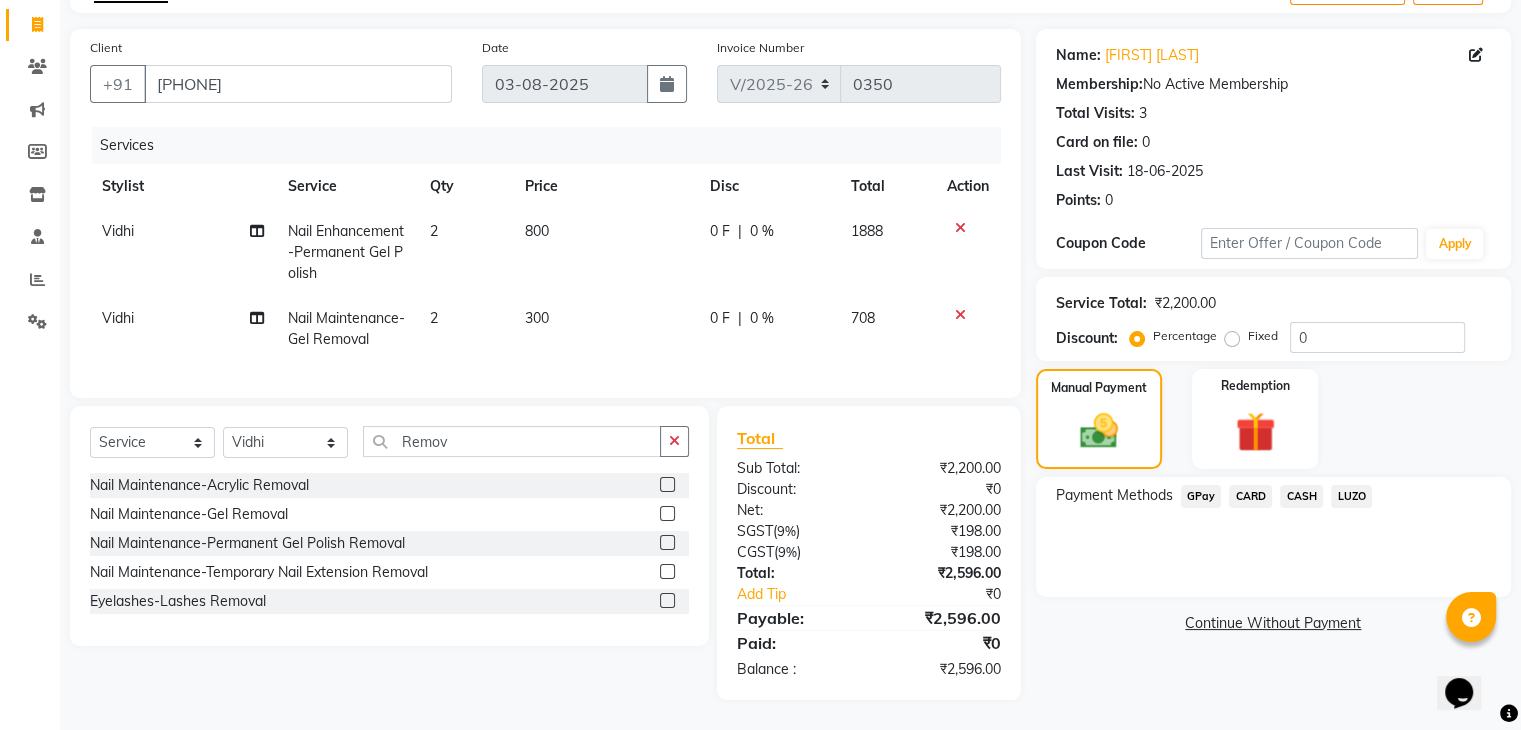 click on "GPay" 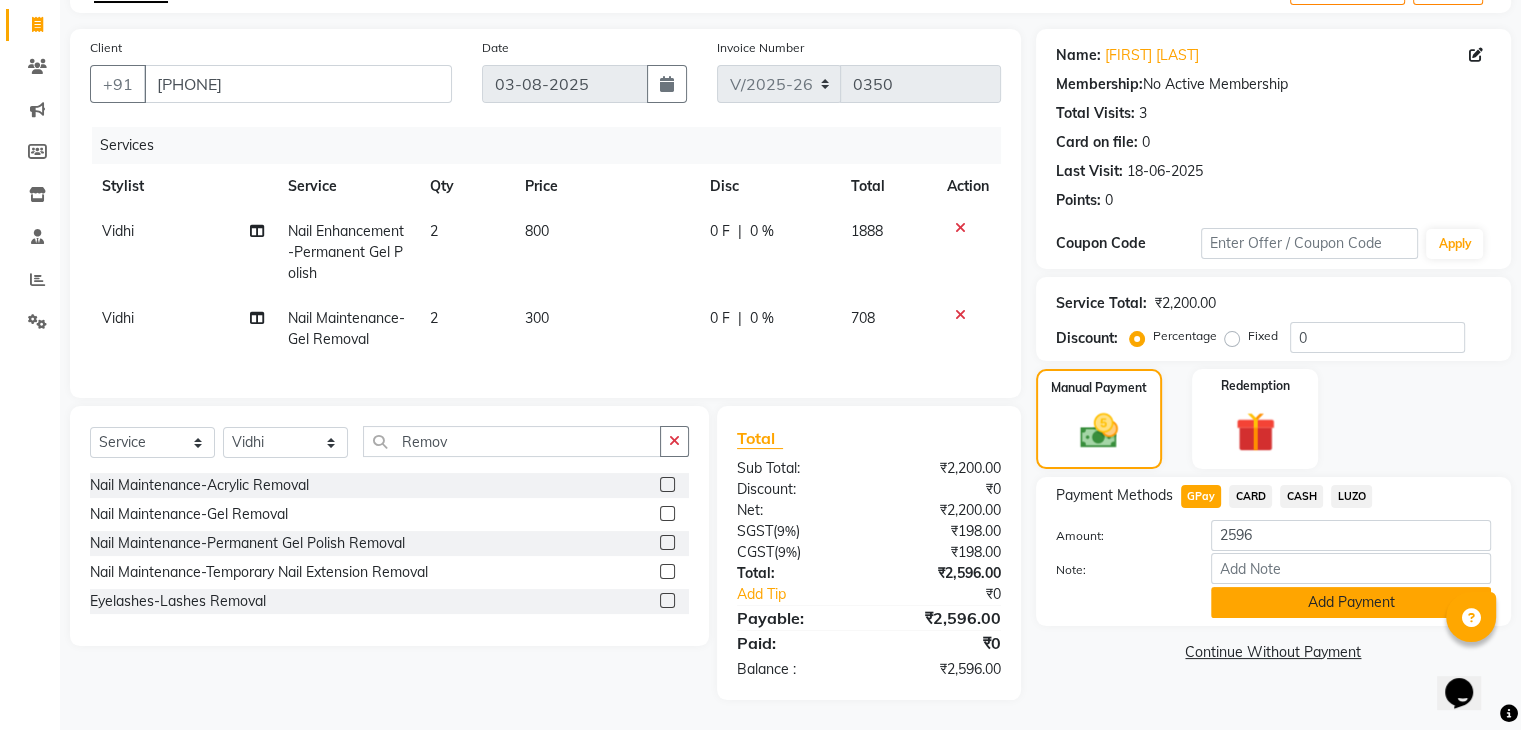 click on "Add Payment" 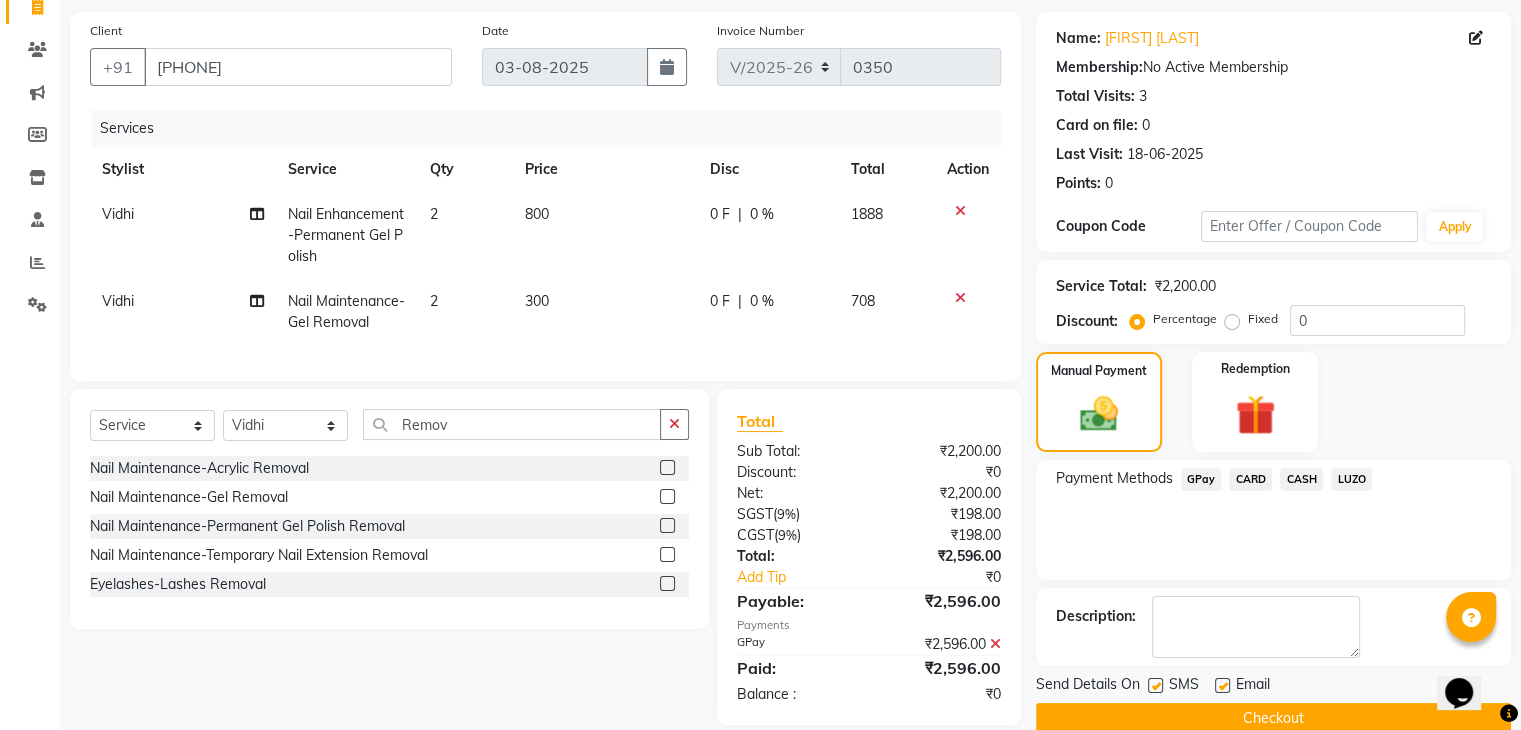scroll, scrollTop: 179, scrollLeft: 0, axis: vertical 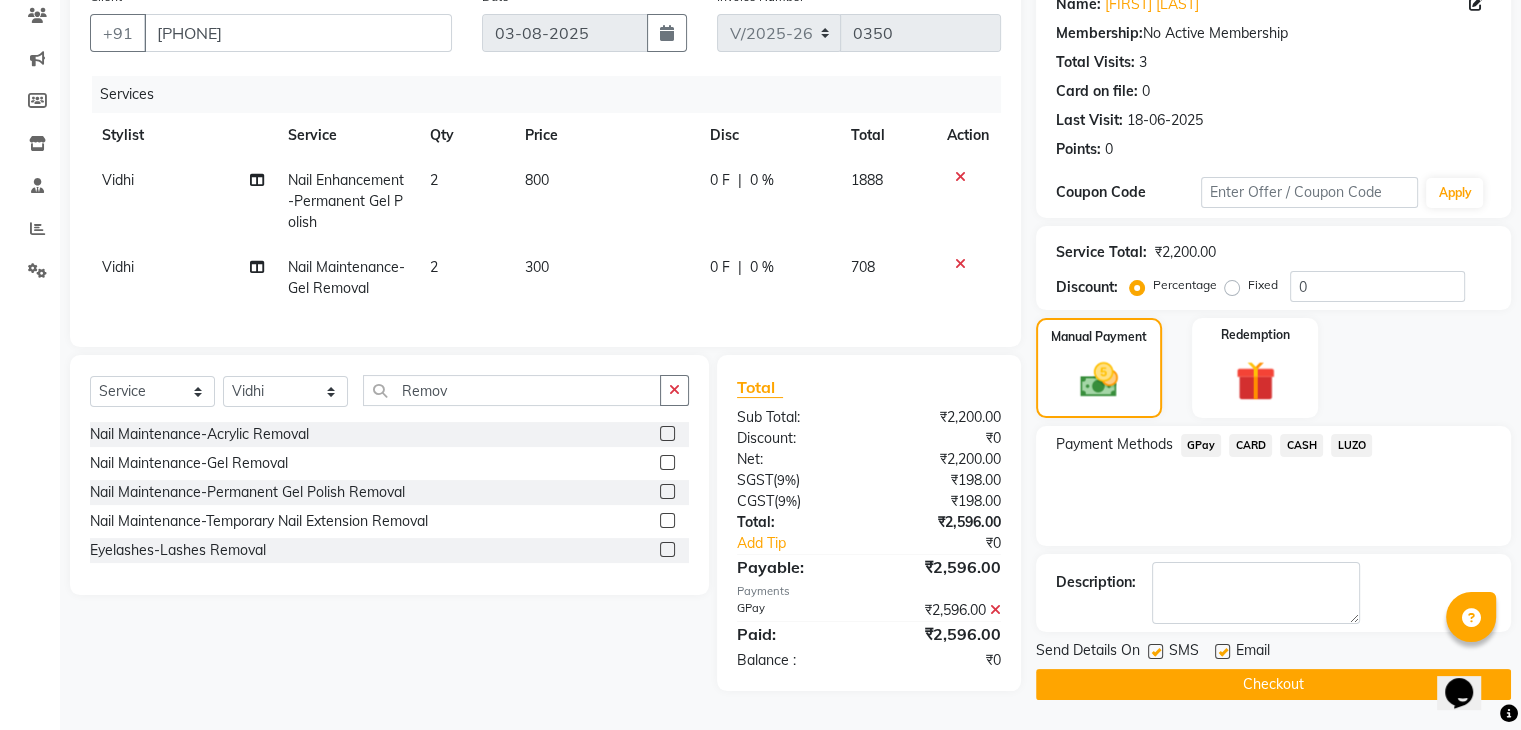 click 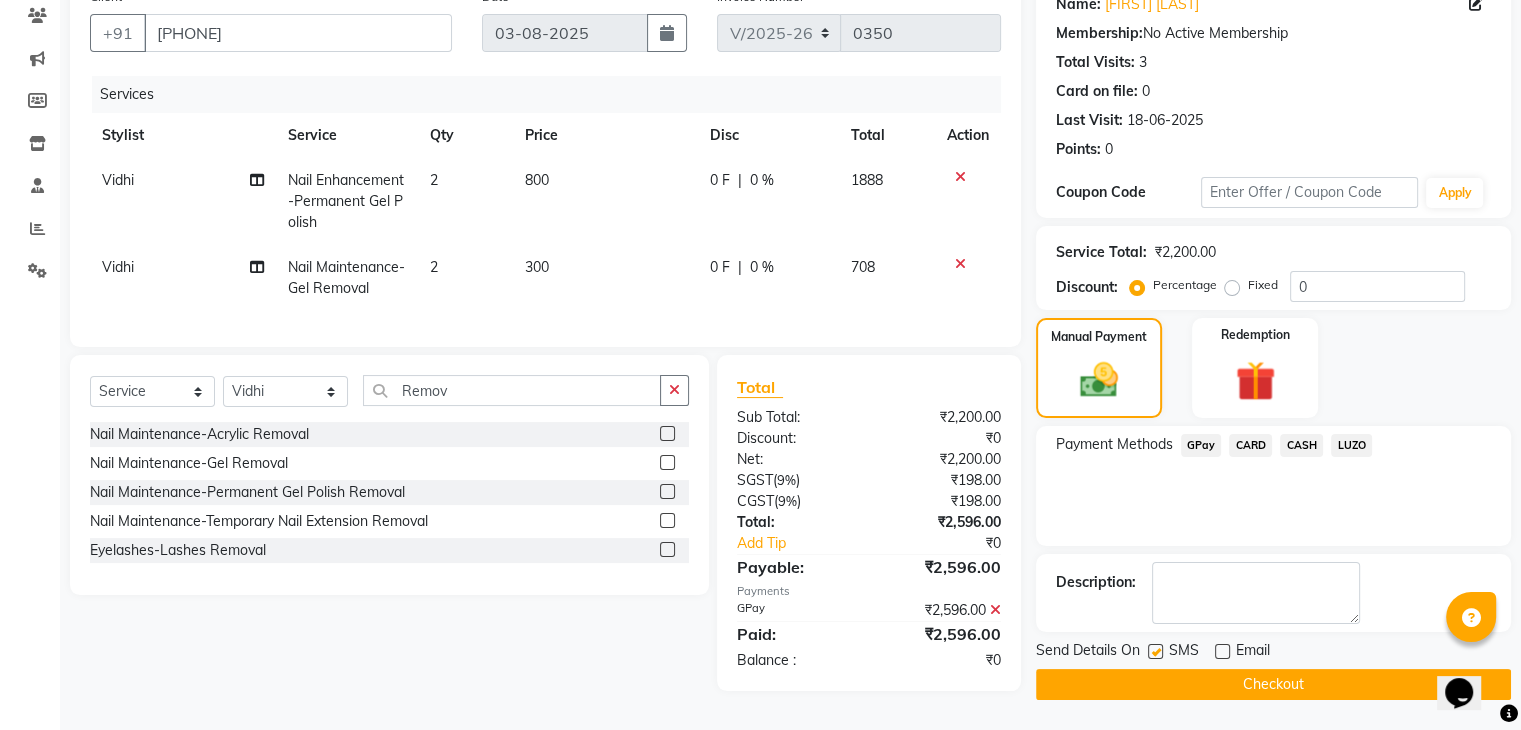 click on "Checkout" 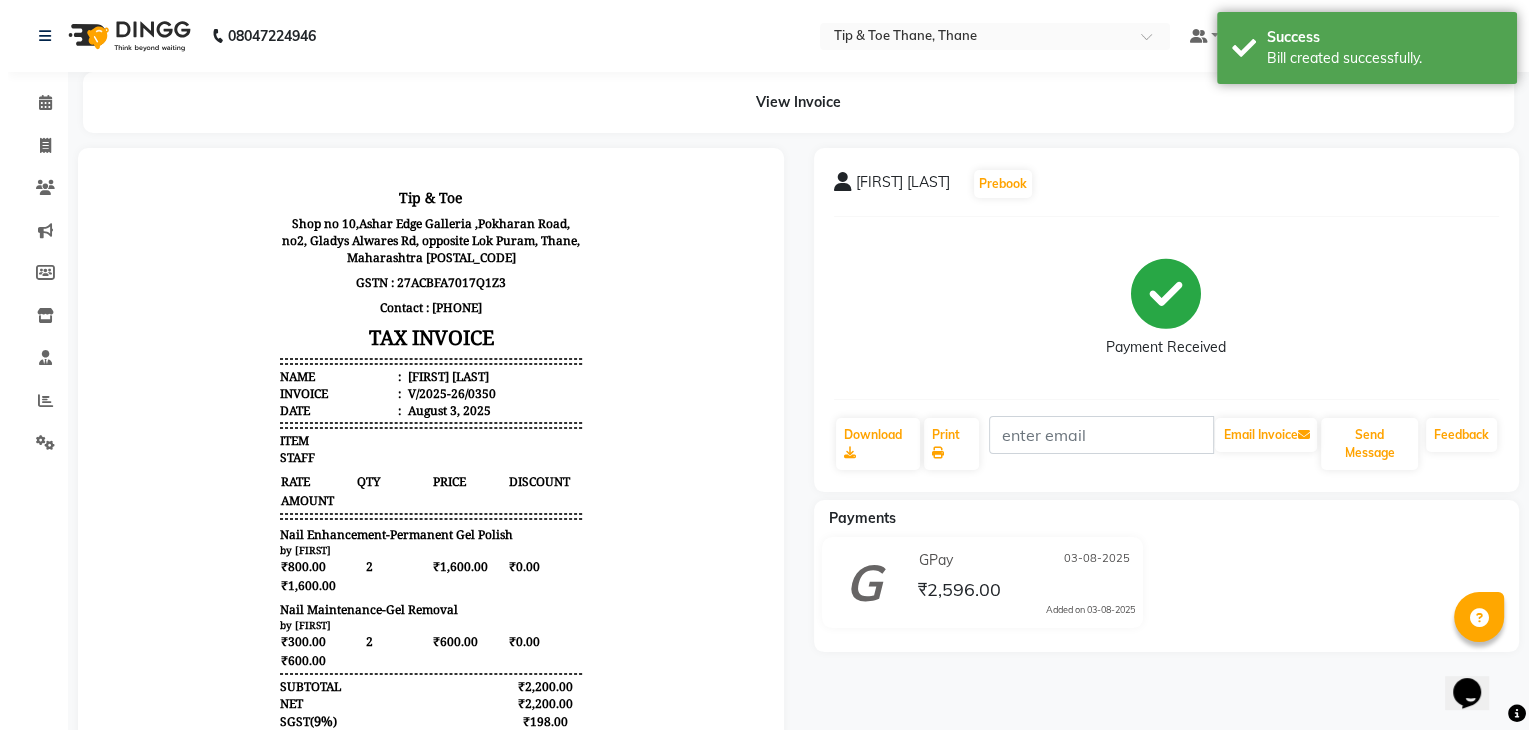 scroll, scrollTop: 0, scrollLeft: 0, axis: both 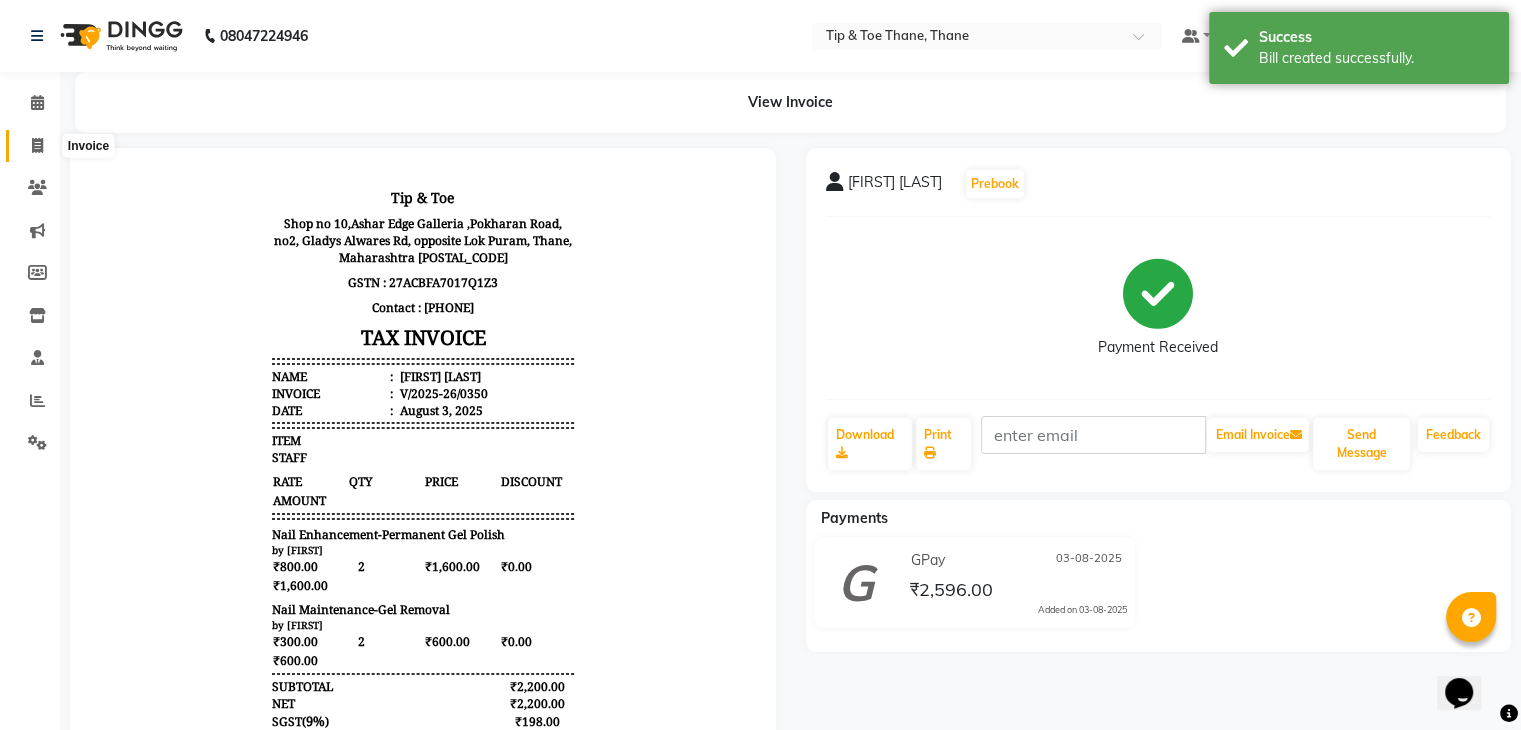 click 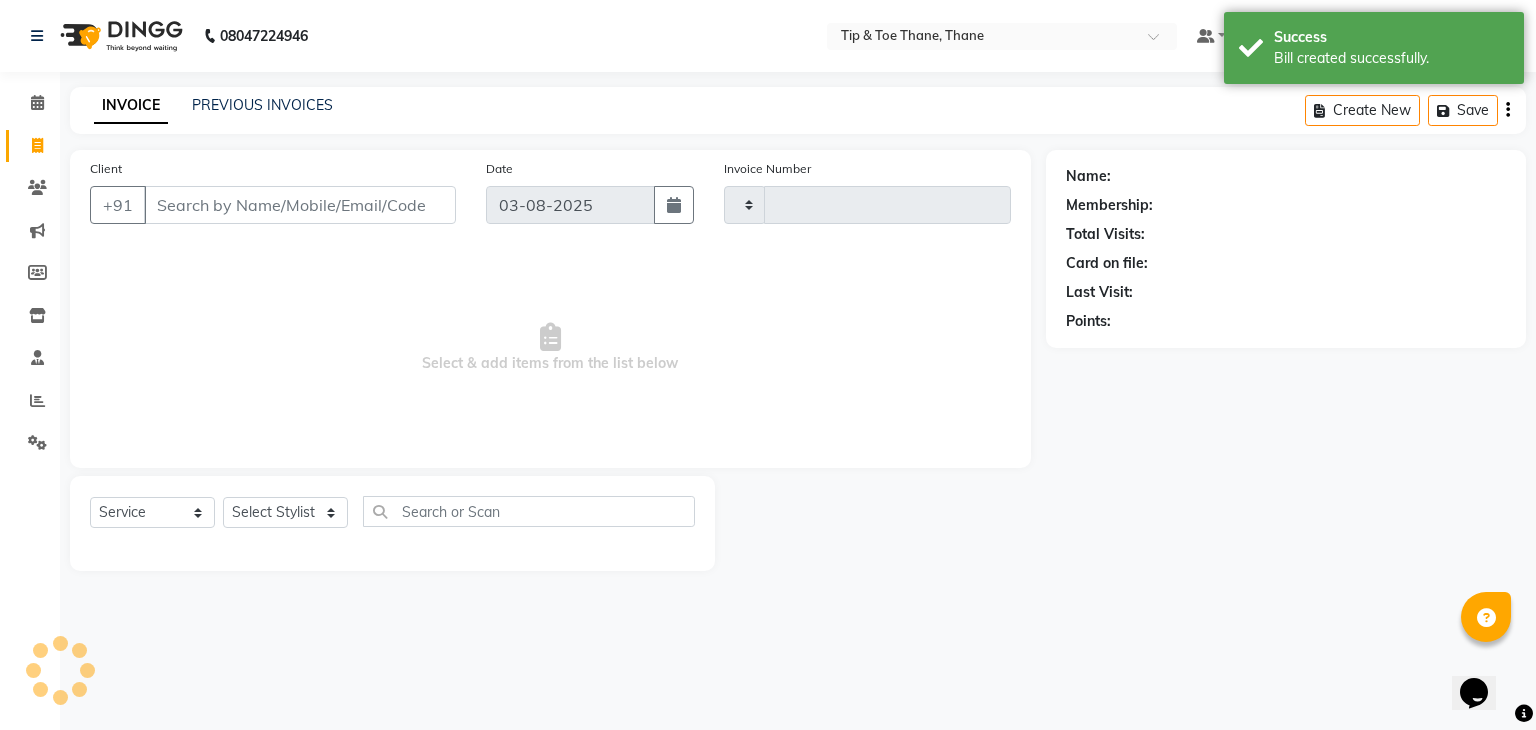type on "0351" 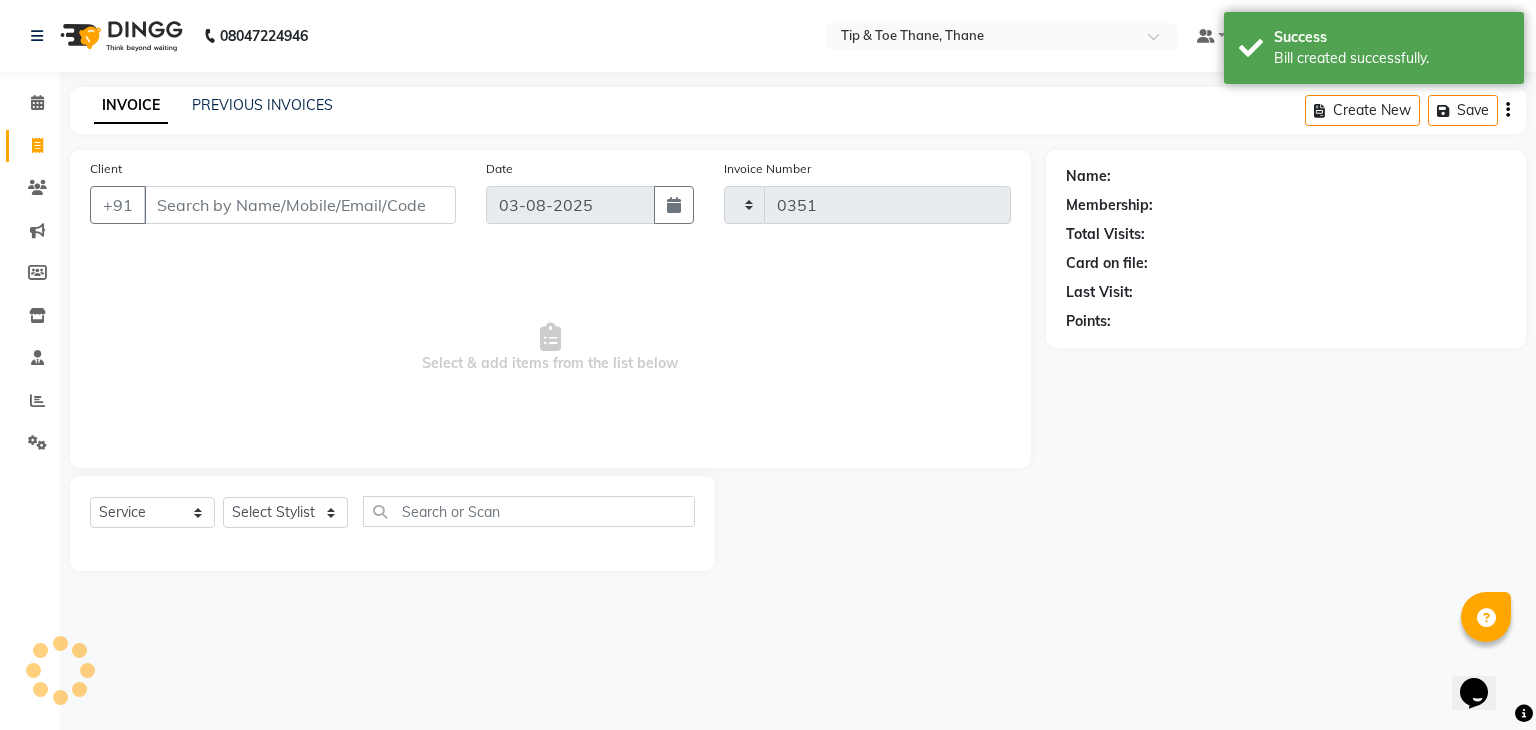 select on "5603" 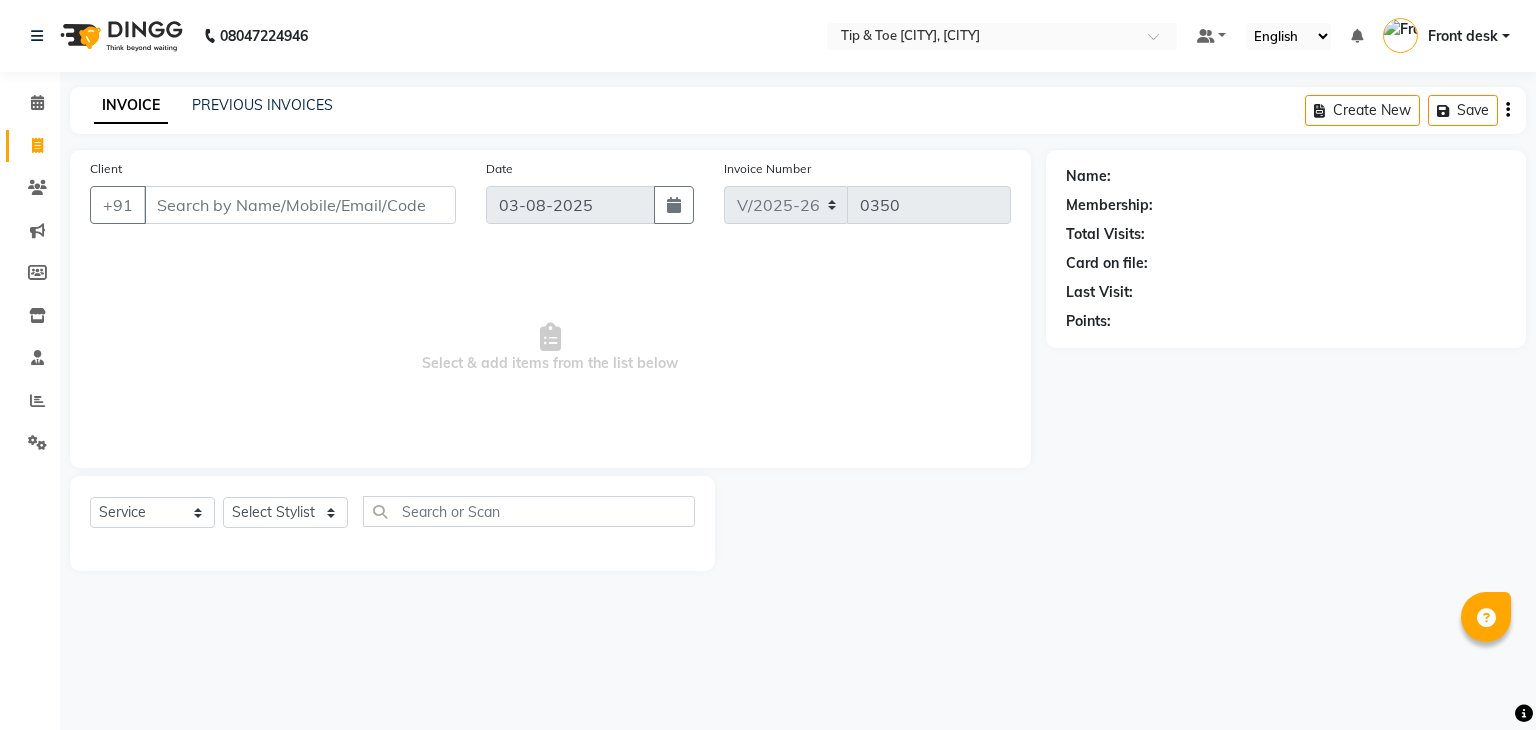 select on "5603" 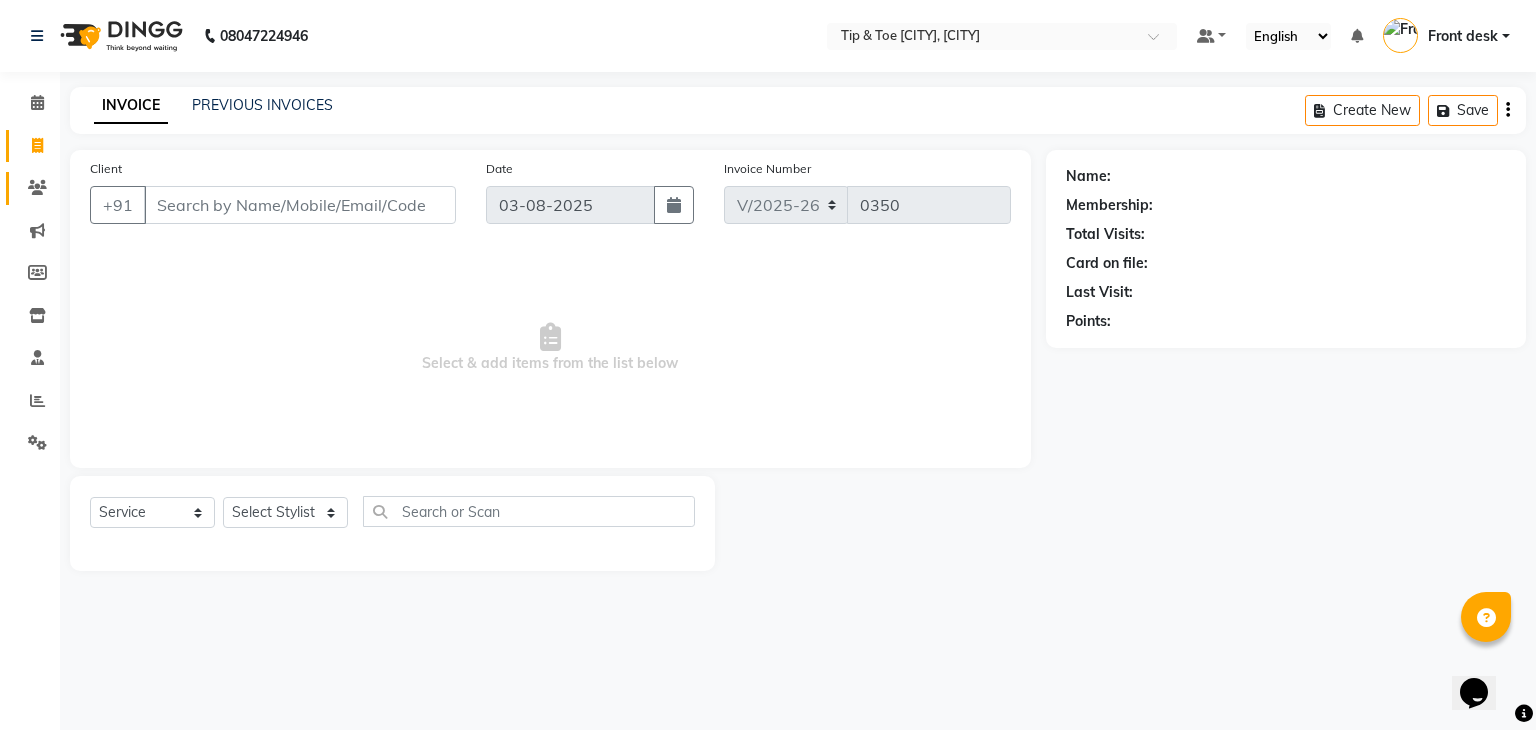 scroll, scrollTop: 0, scrollLeft: 0, axis: both 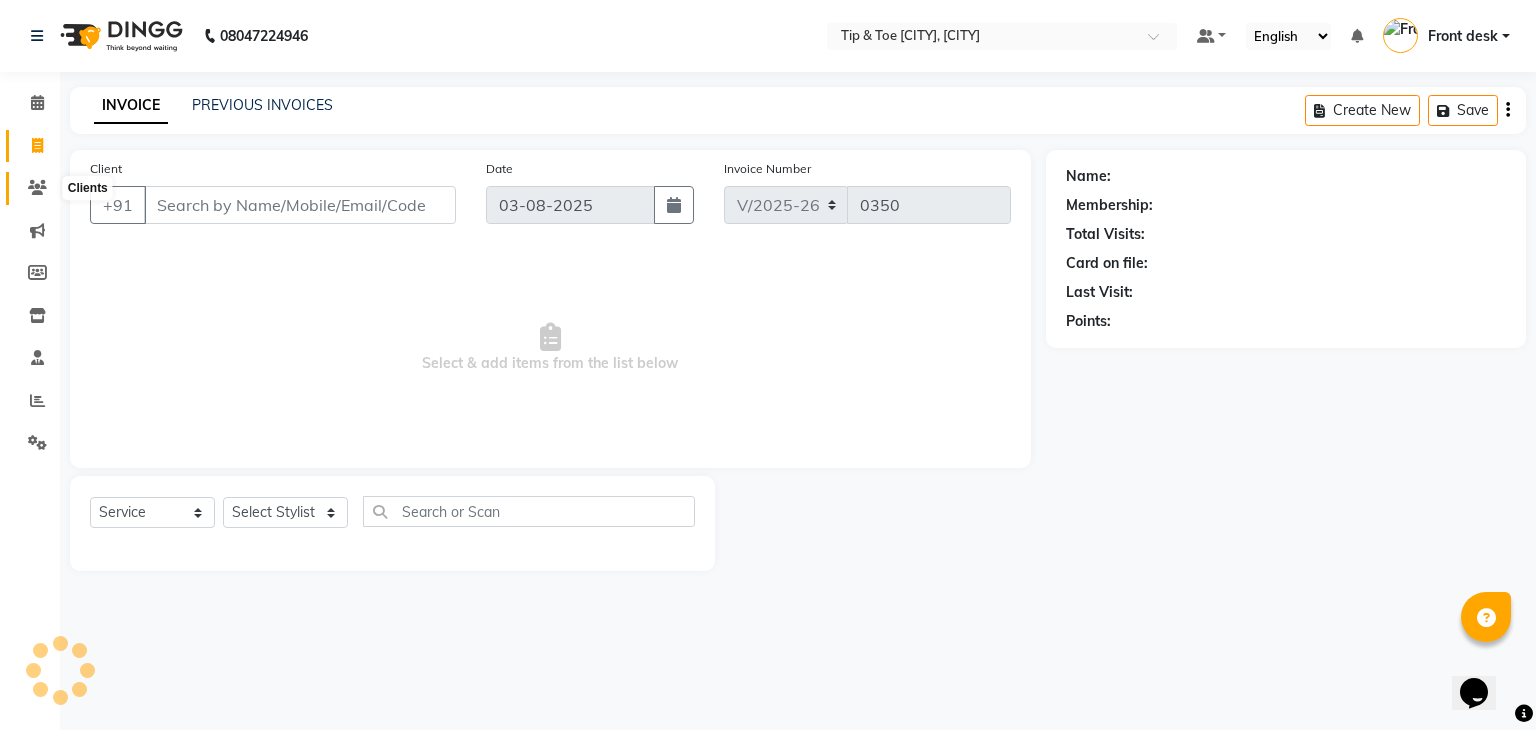 drag, startPoint x: 44, startPoint y: 187, endPoint x: 82, endPoint y: 182, distance: 38.327538 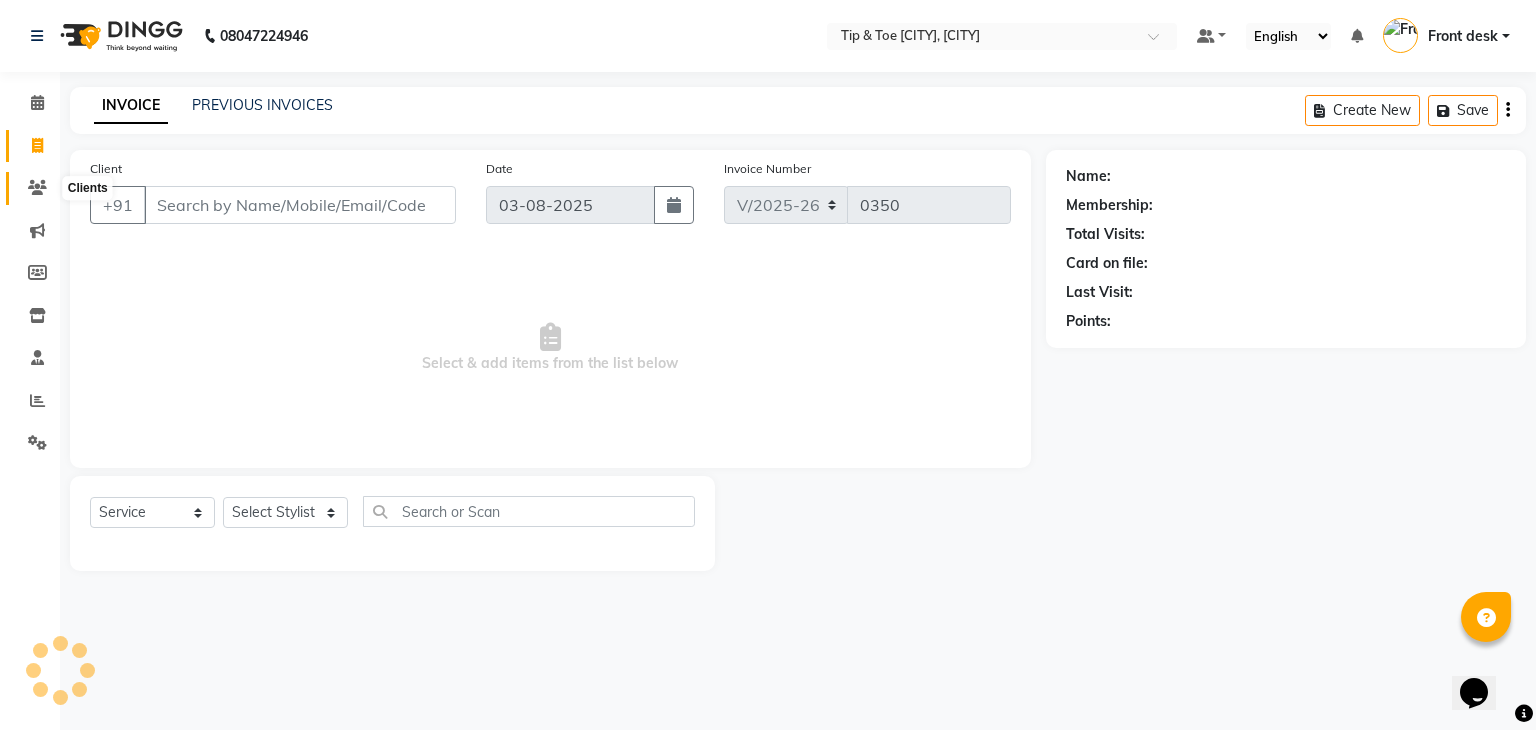 click 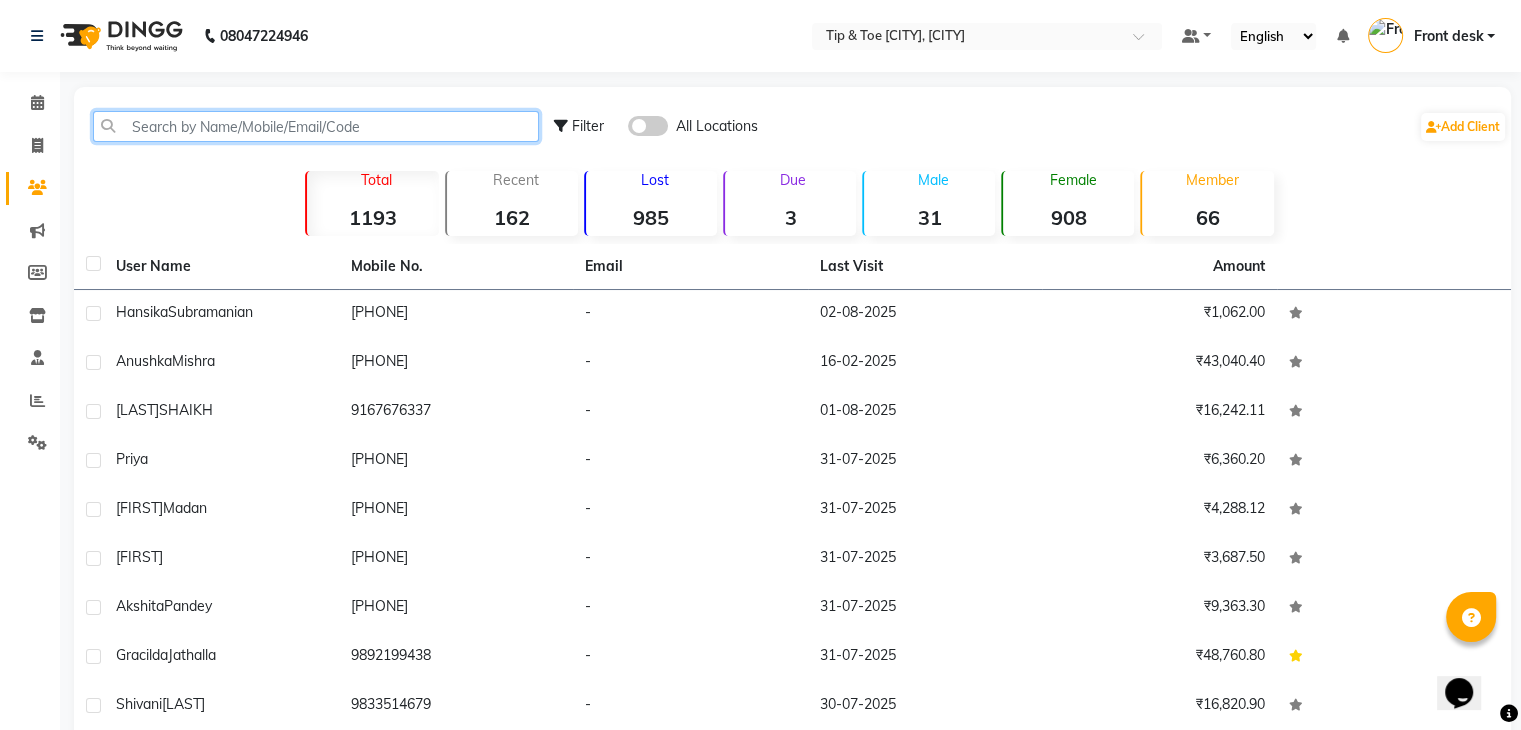 click 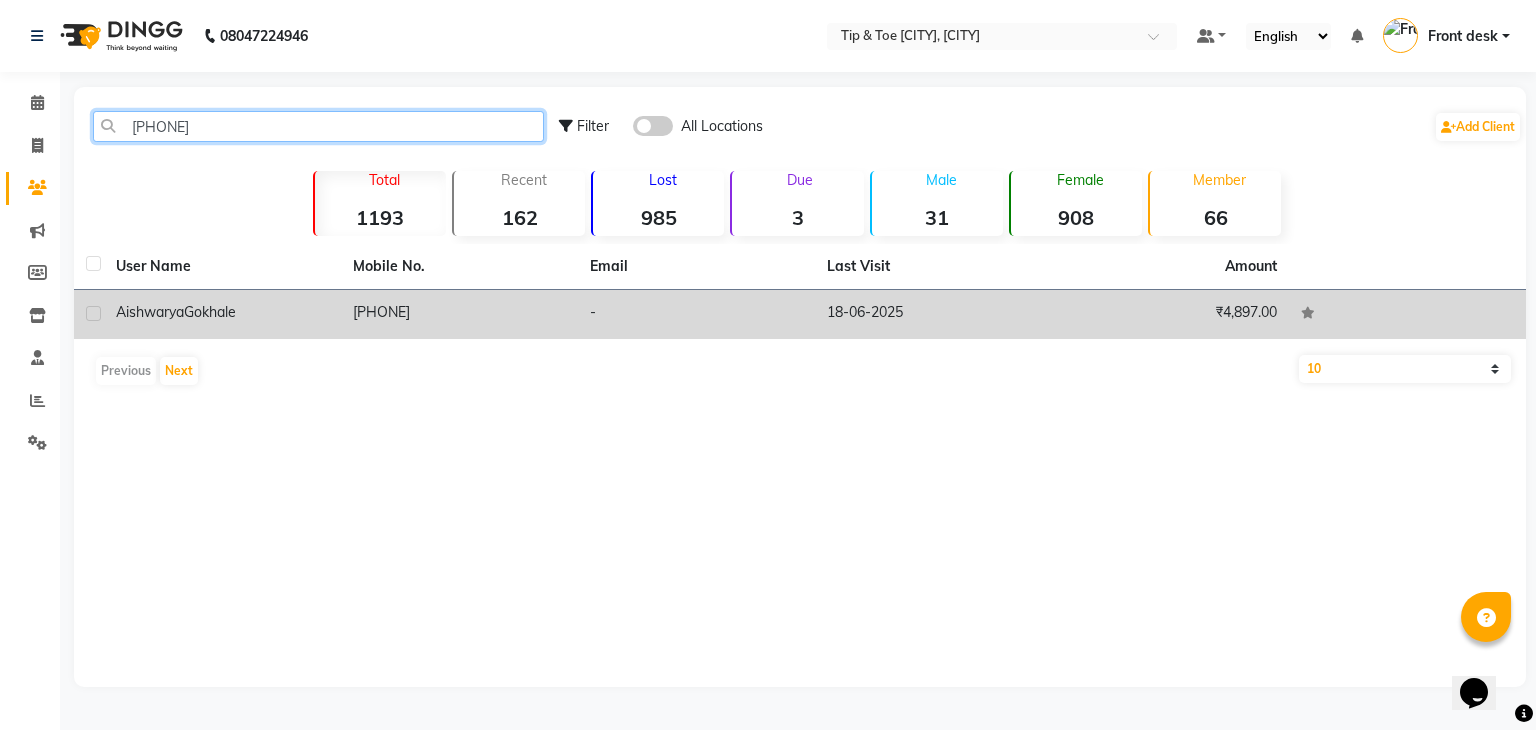 type on "[PHONE]" 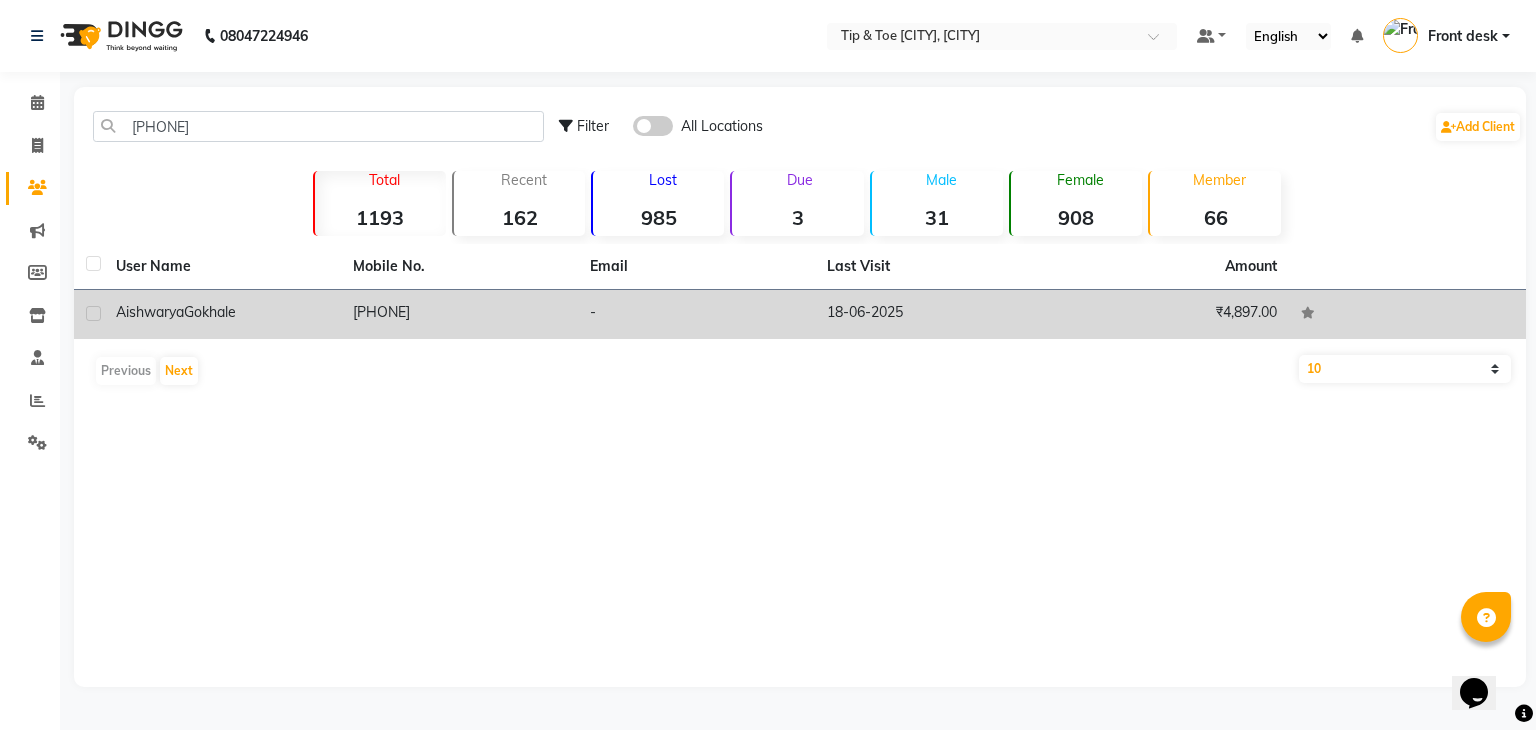 click on "[PHONE]" 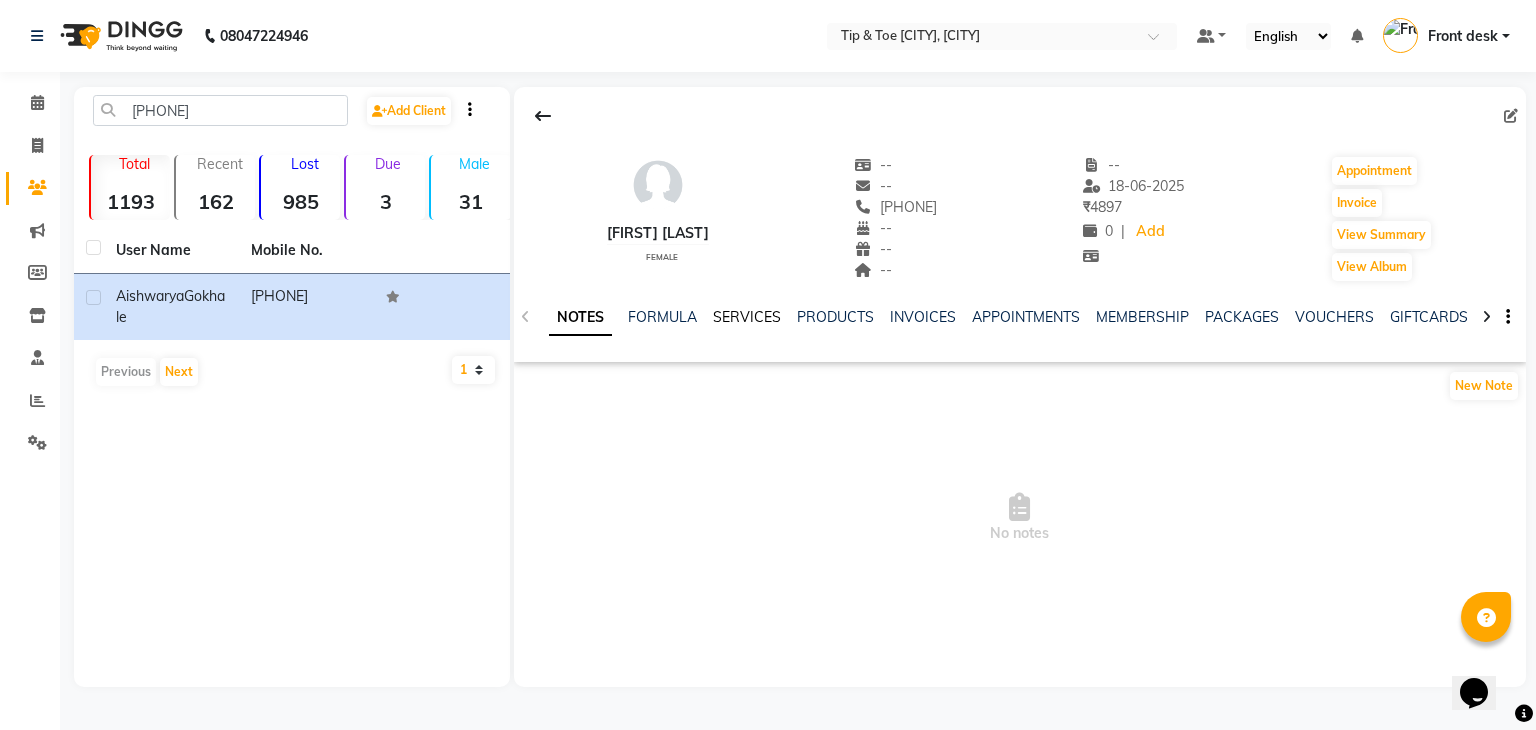click on "SERVICES" 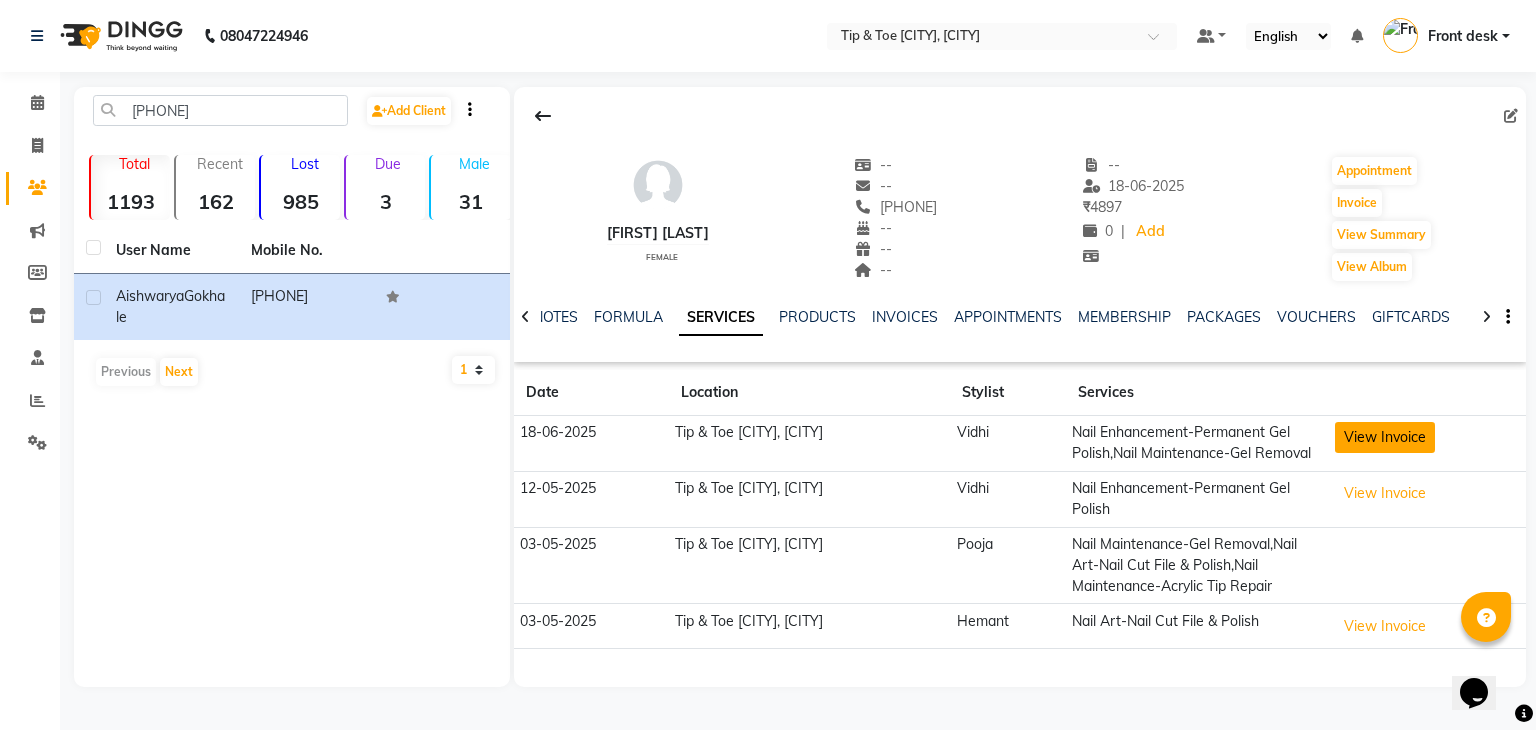 click on "View Invoice" 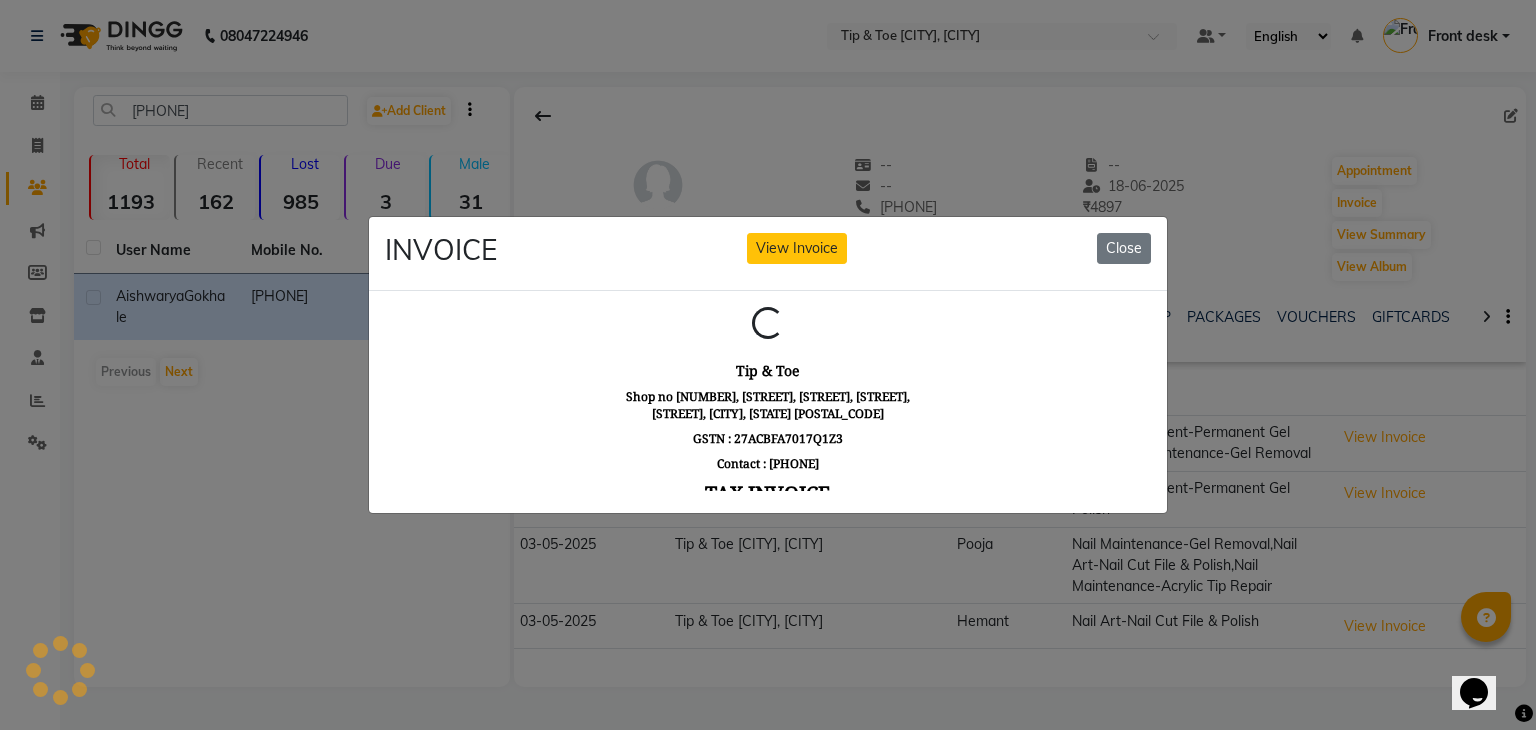 scroll, scrollTop: 0, scrollLeft: 0, axis: both 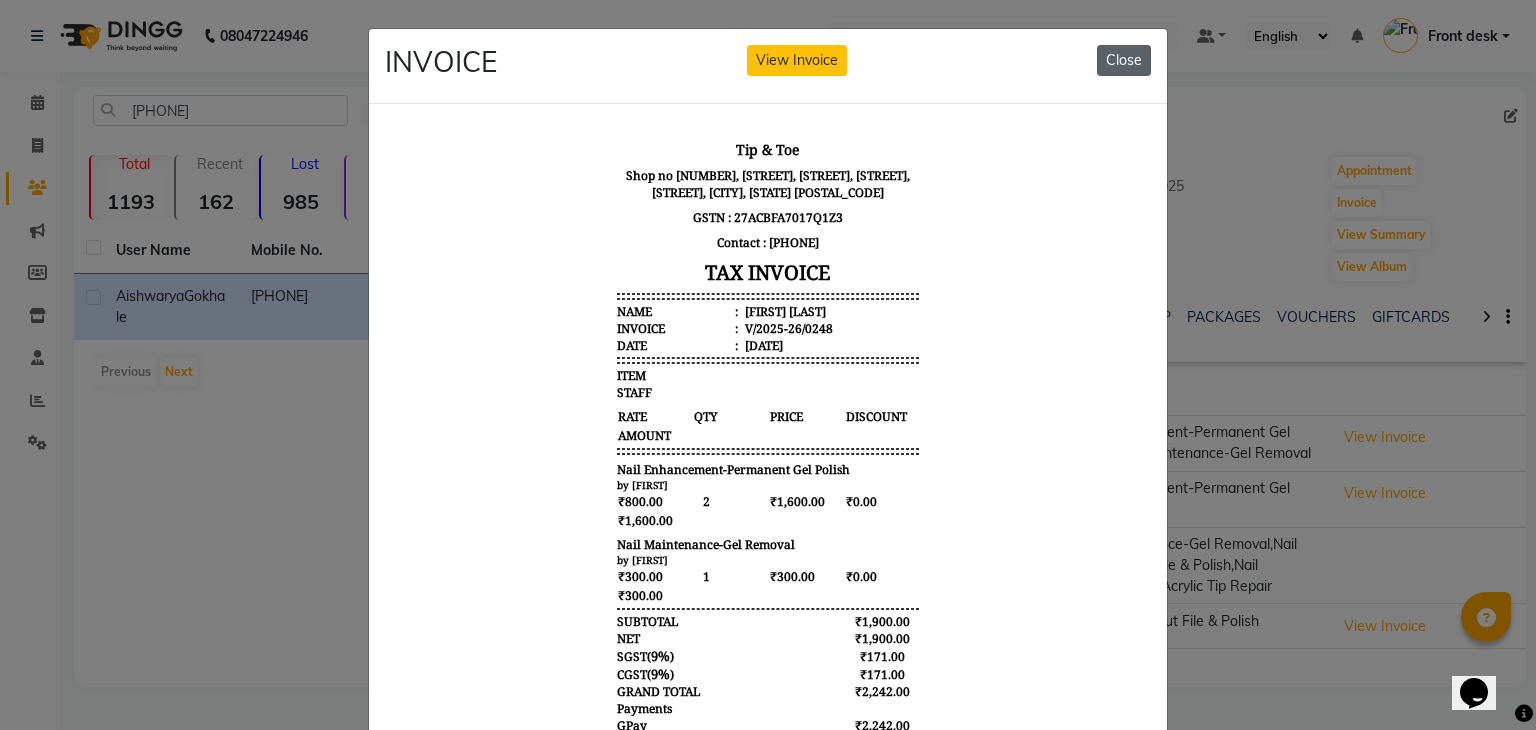 click on "Close" 